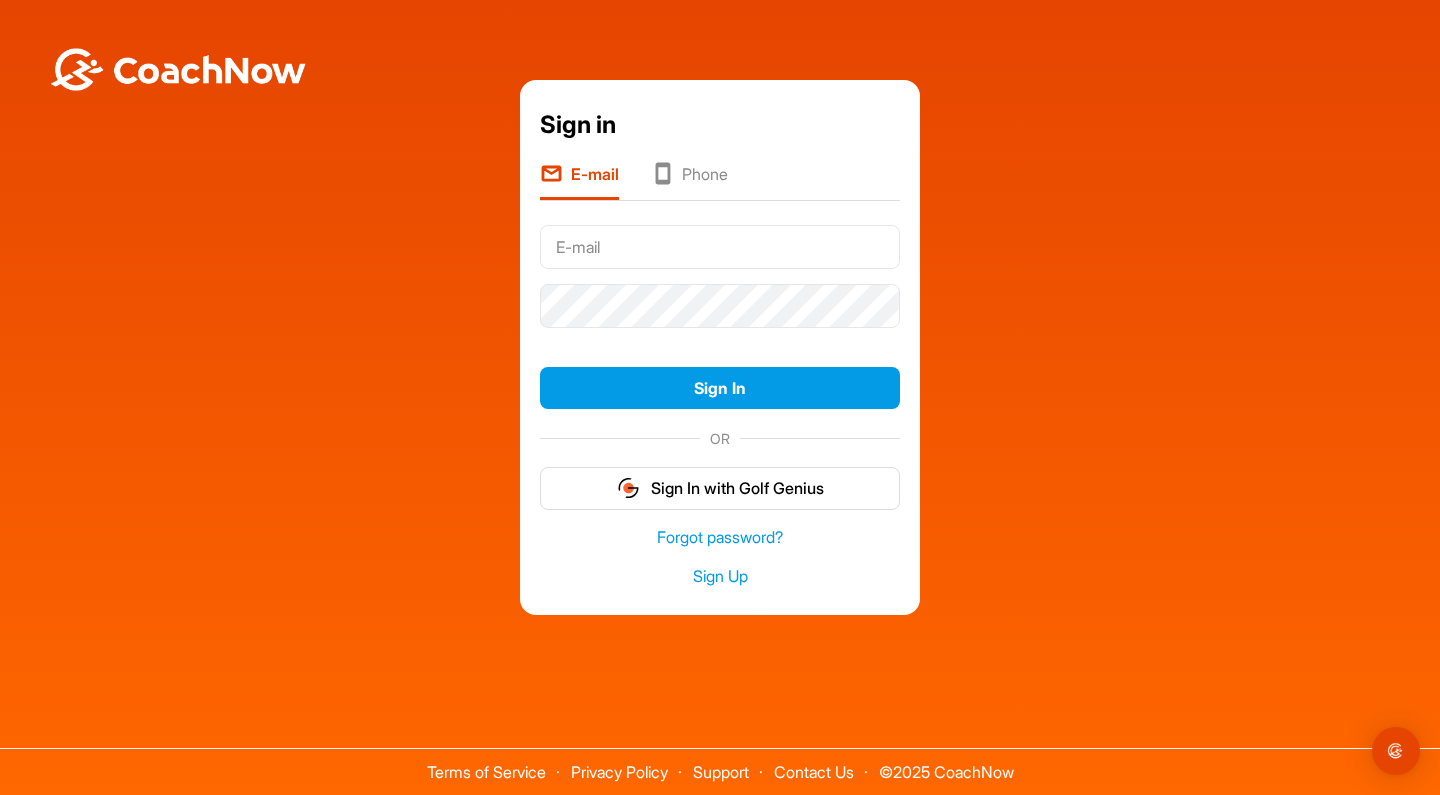 scroll, scrollTop: 0, scrollLeft: 0, axis: both 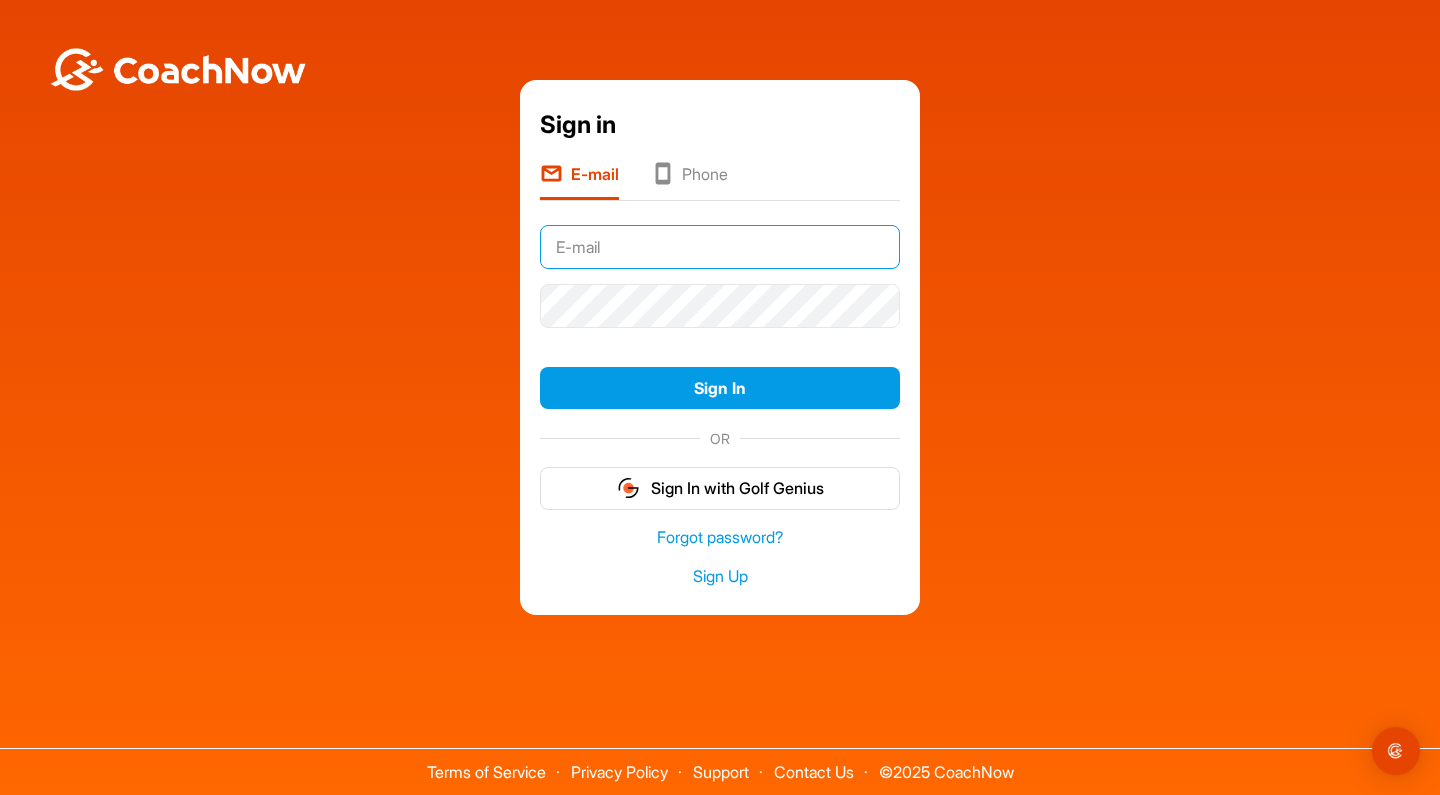 click at bounding box center (720, 247) 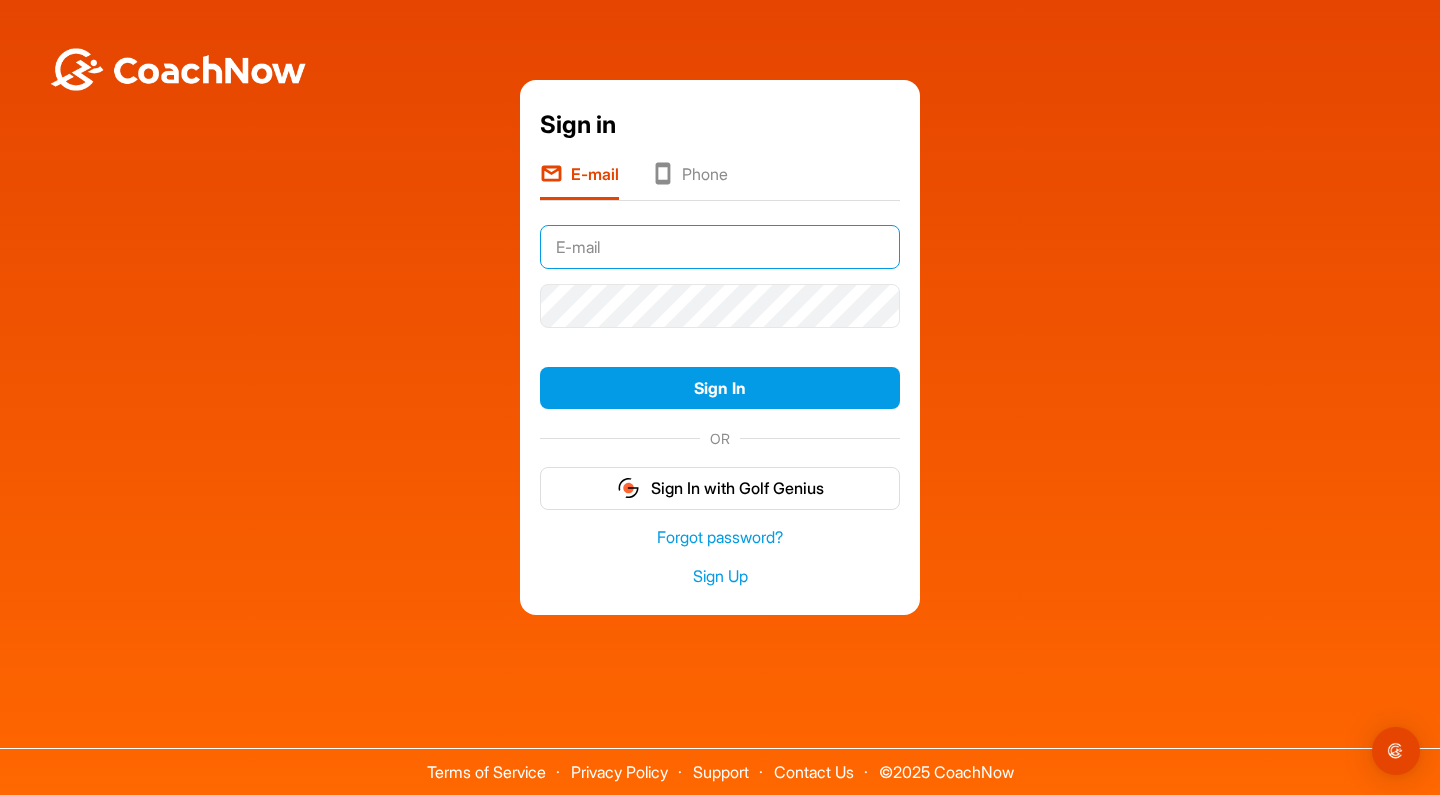 type on "[EMAIL]" 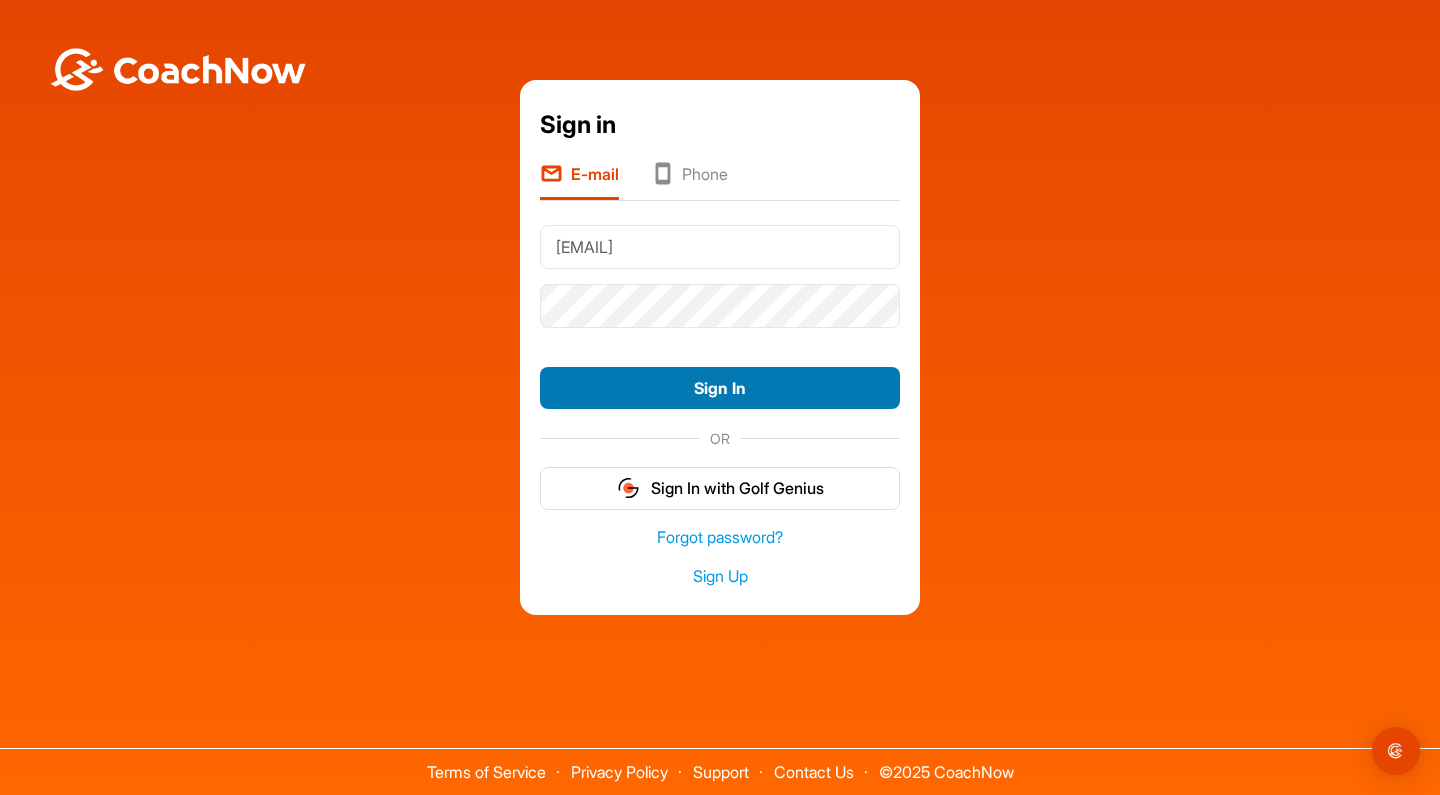 click on "Sign In" at bounding box center (720, 388) 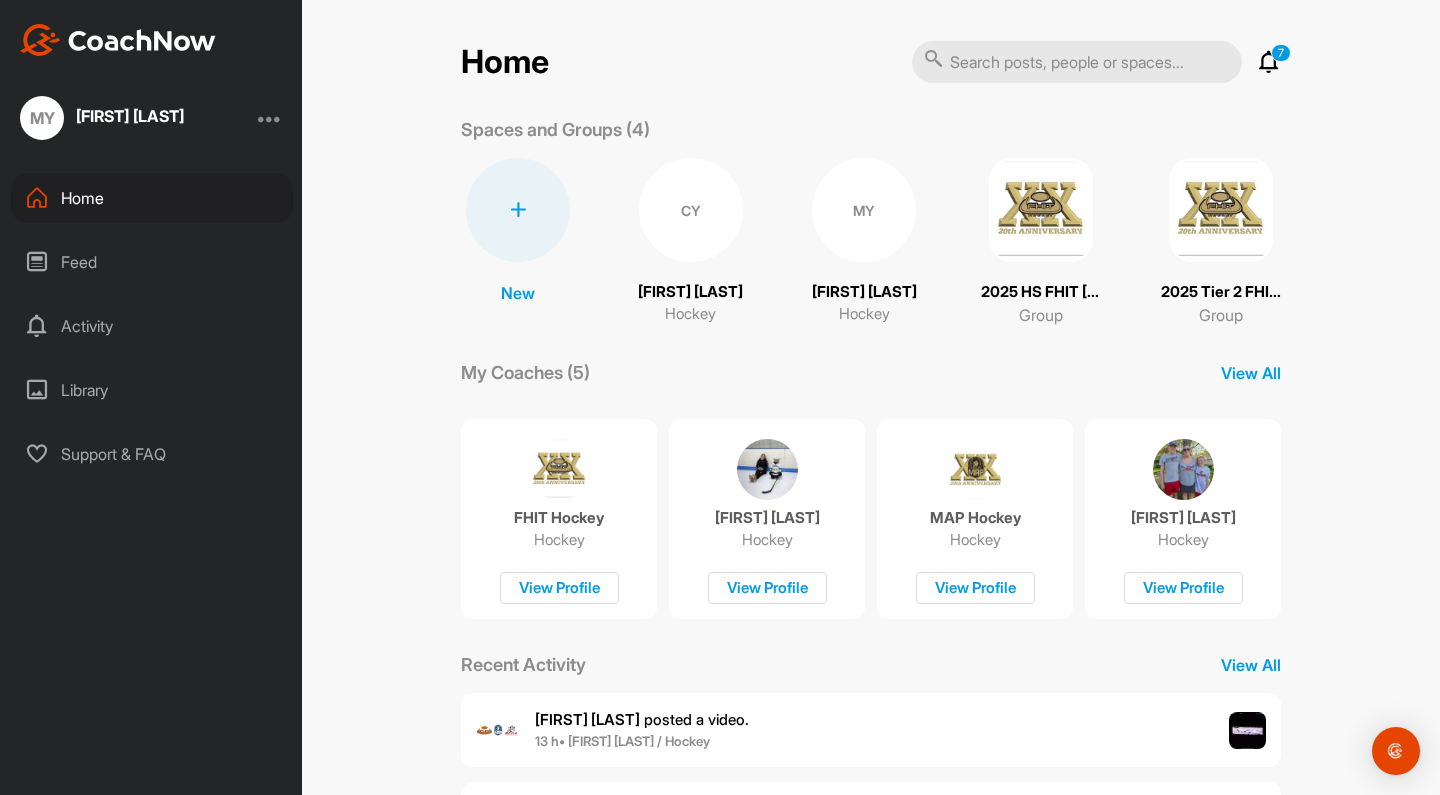 scroll, scrollTop: 0, scrollLeft: 0, axis: both 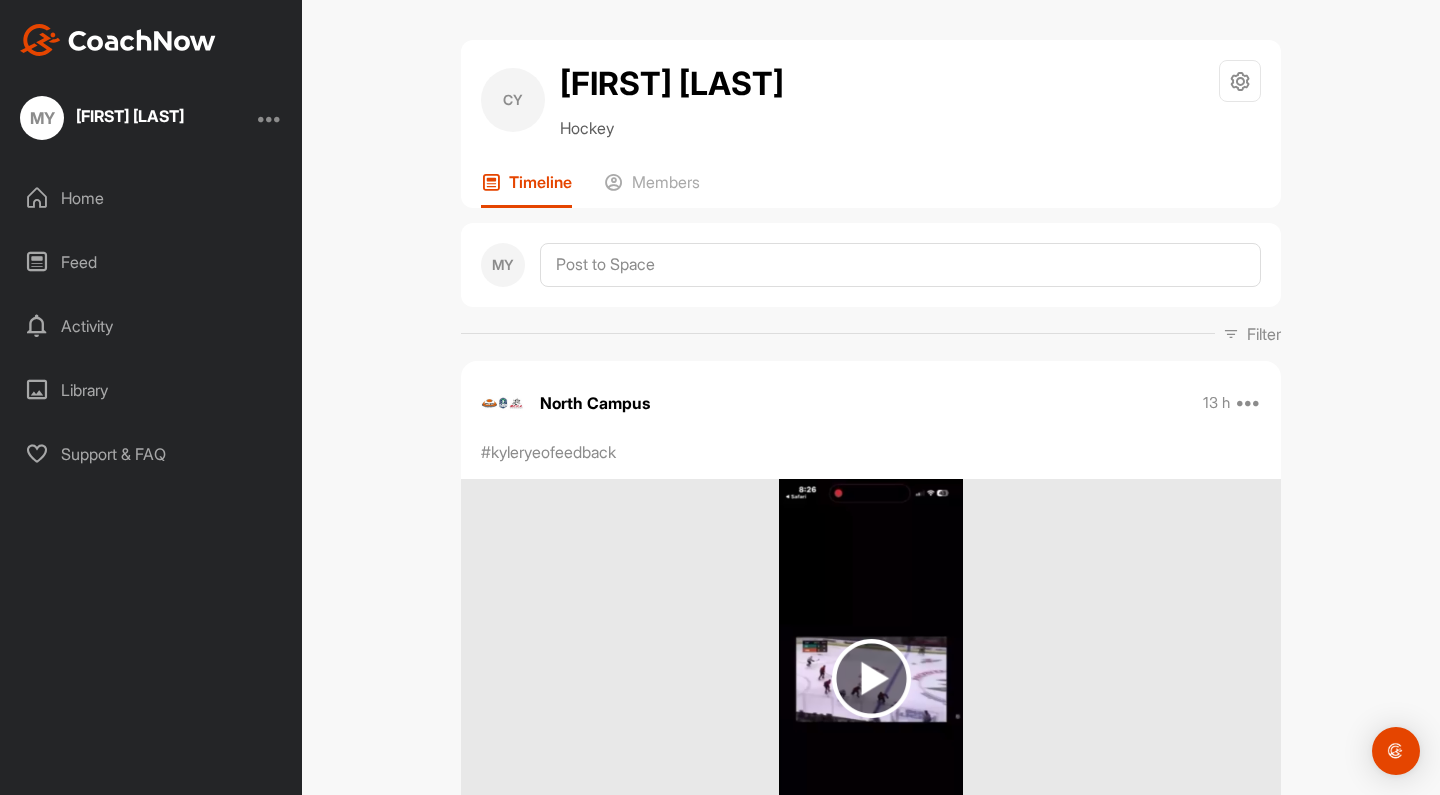 click at bounding box center (871, 678) 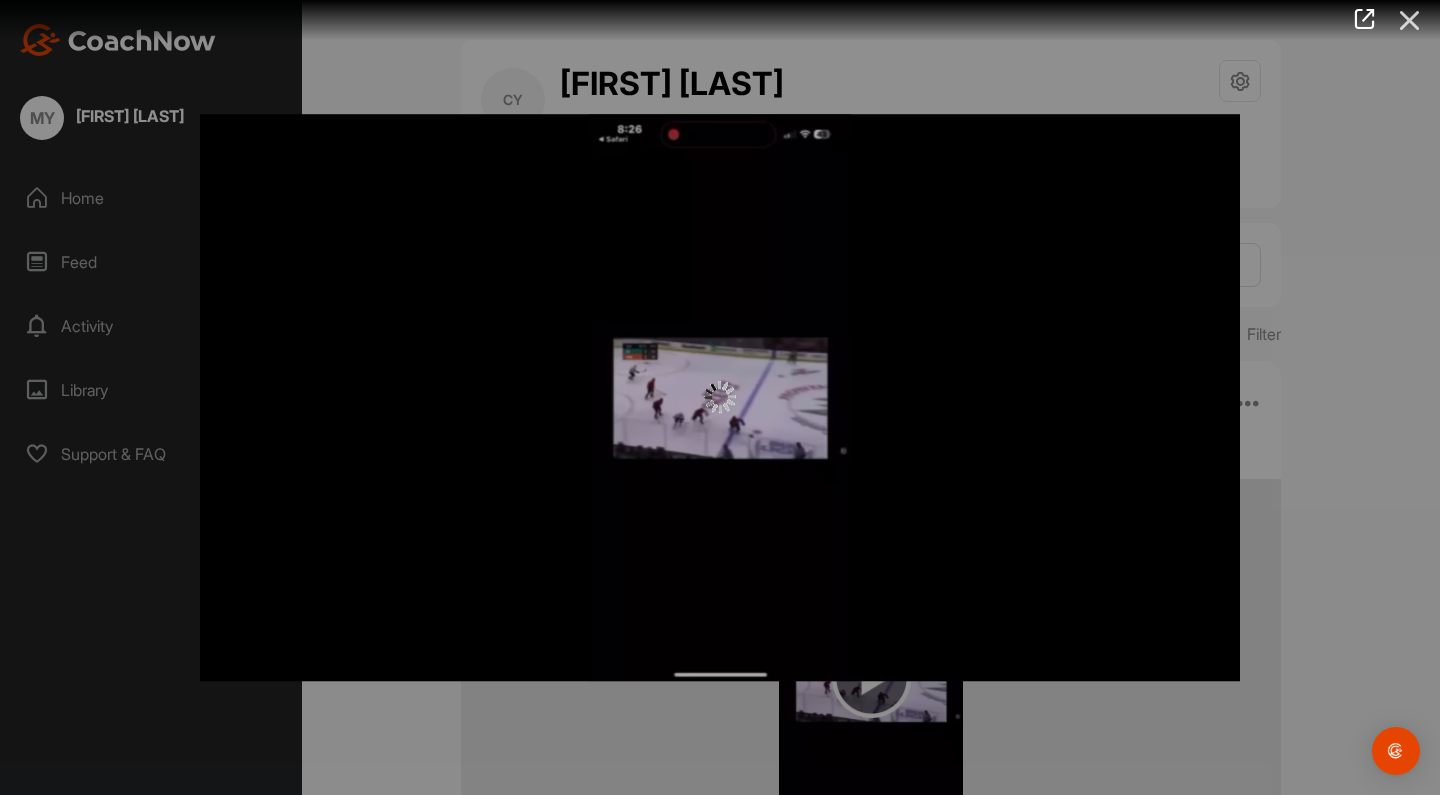 click at bounding box center (1410, 20) 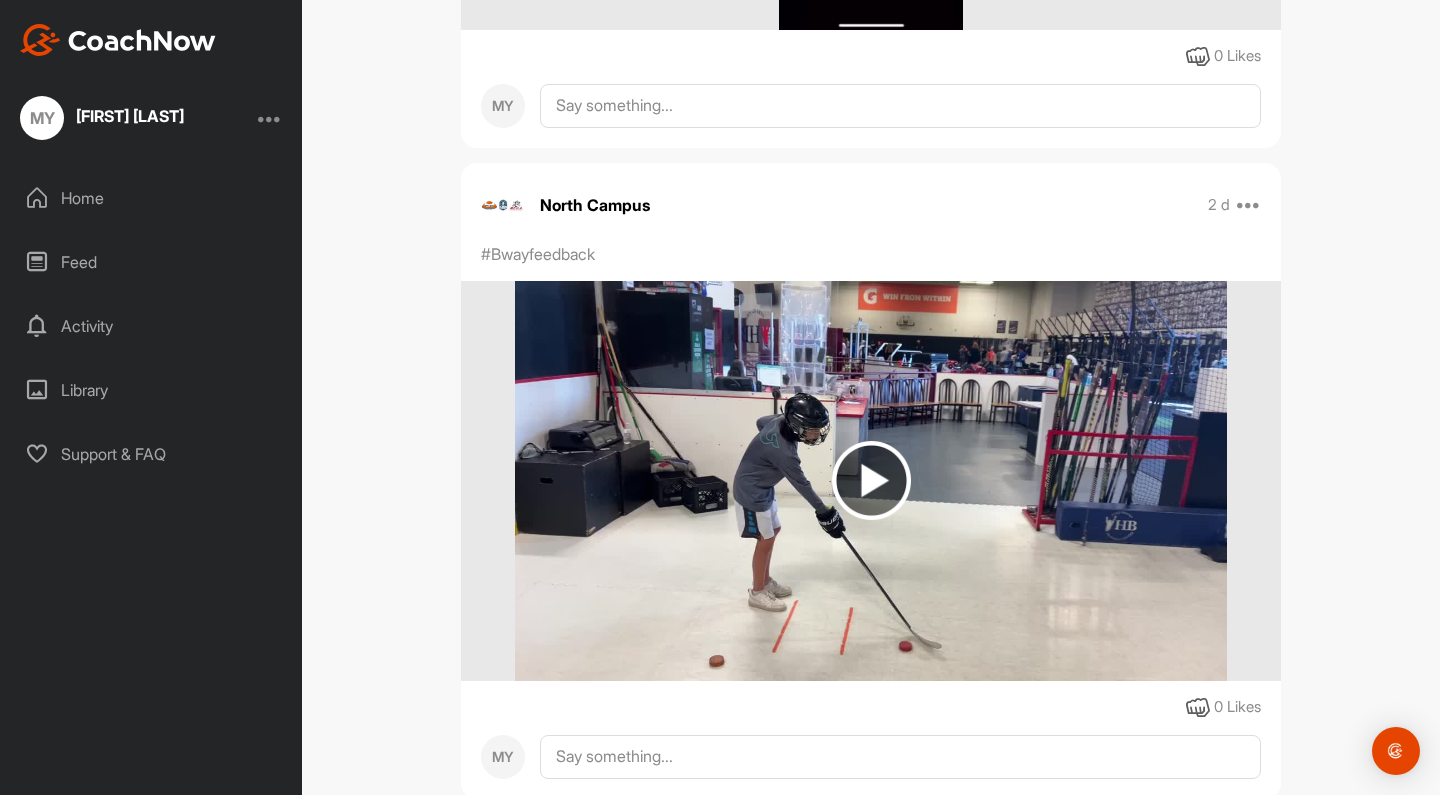 scroll, scrollTop: 858, scrollLeft: 0, axis: vertical 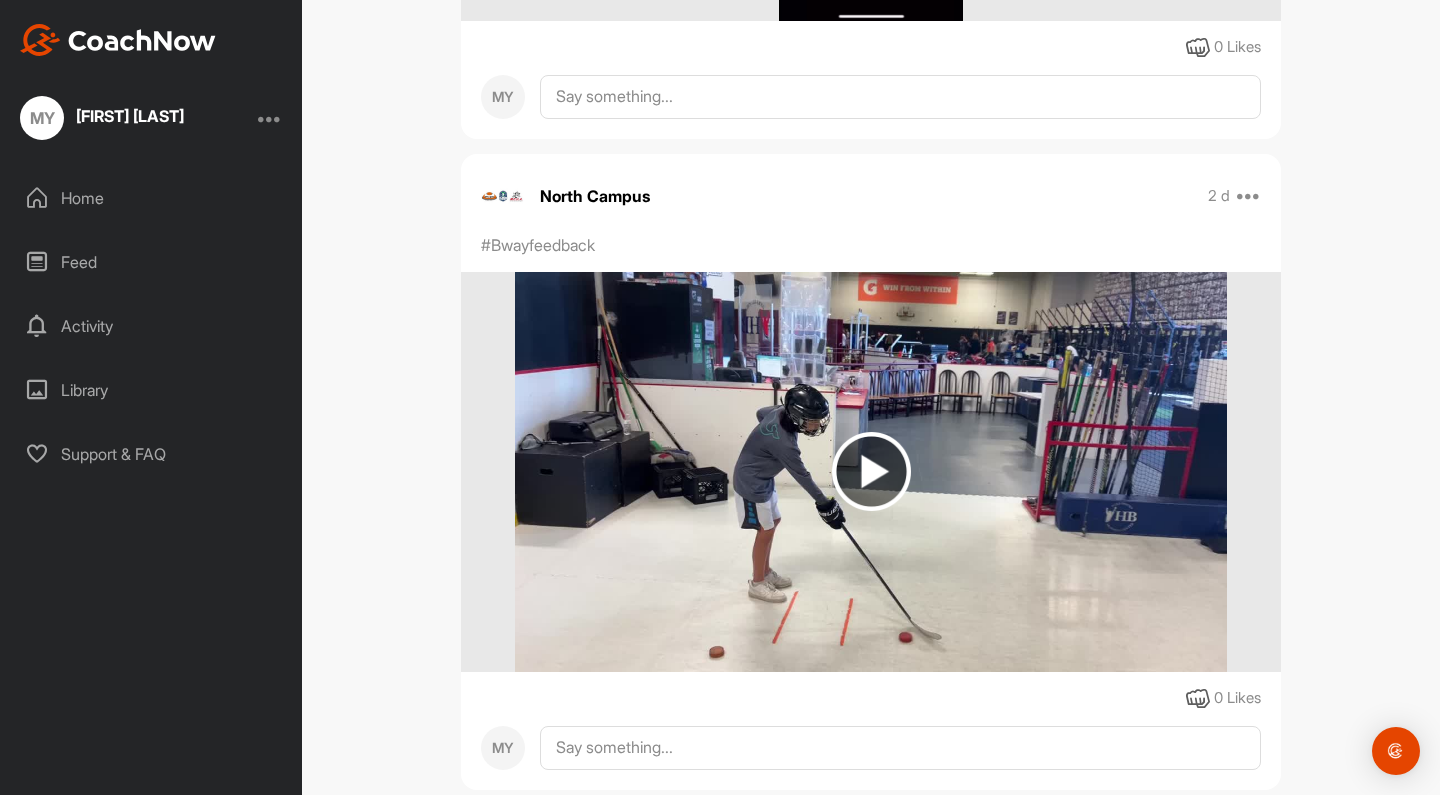 click at bounding box center [871, 471] 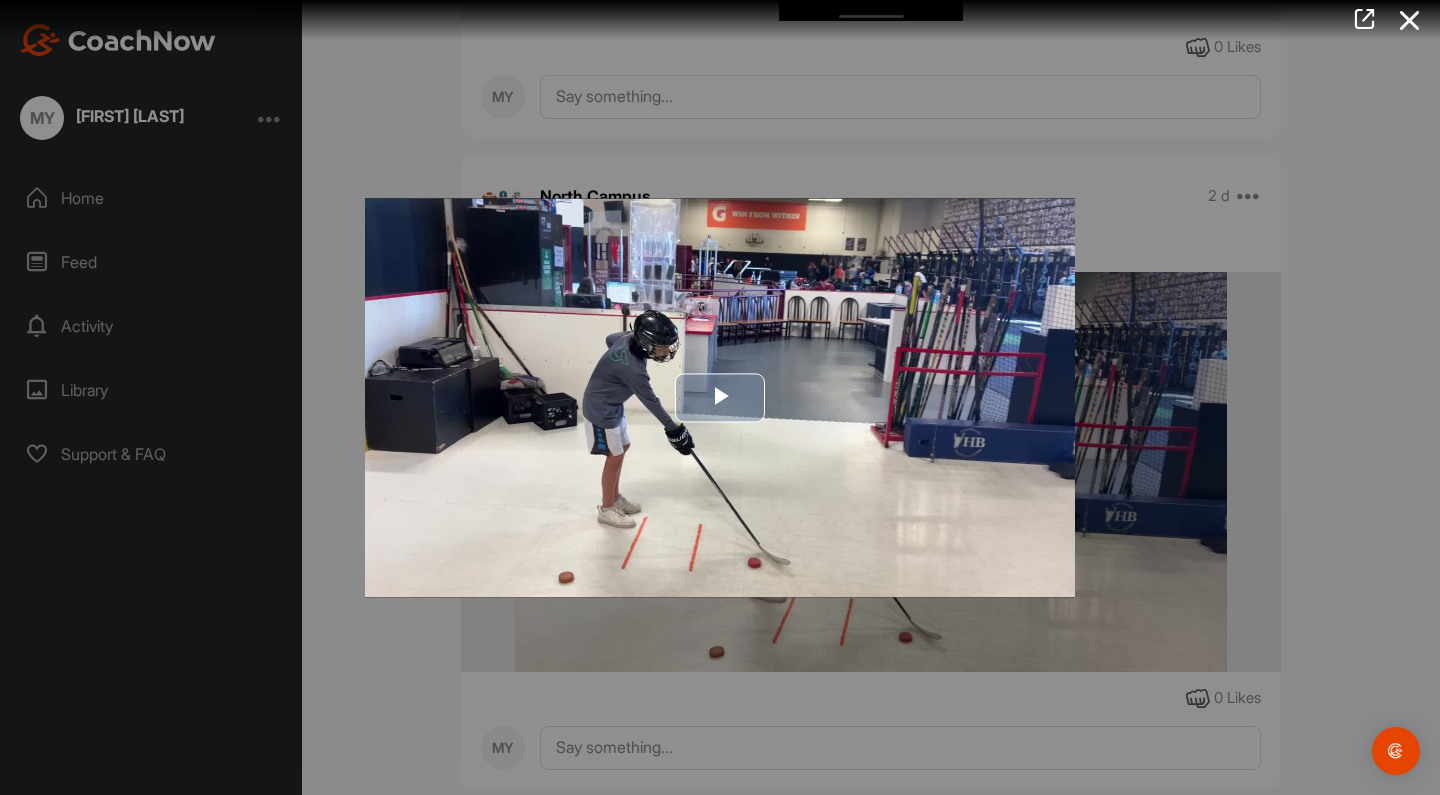 click at bounding box center [720, 397] 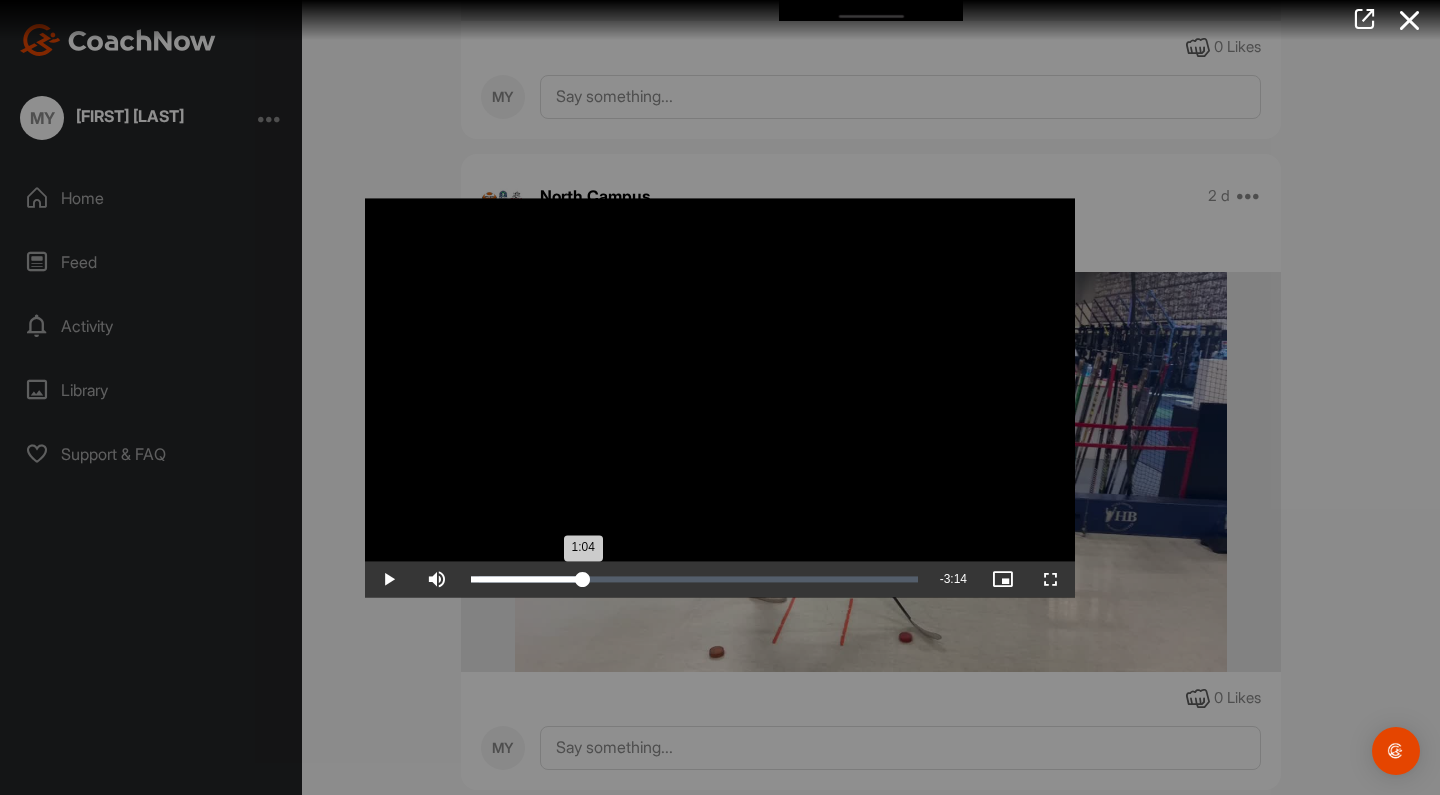 drag, startPoint x: 475, startPoint y: 578, endPoint x: 583, endPoint y: 581, distance: 108.04166 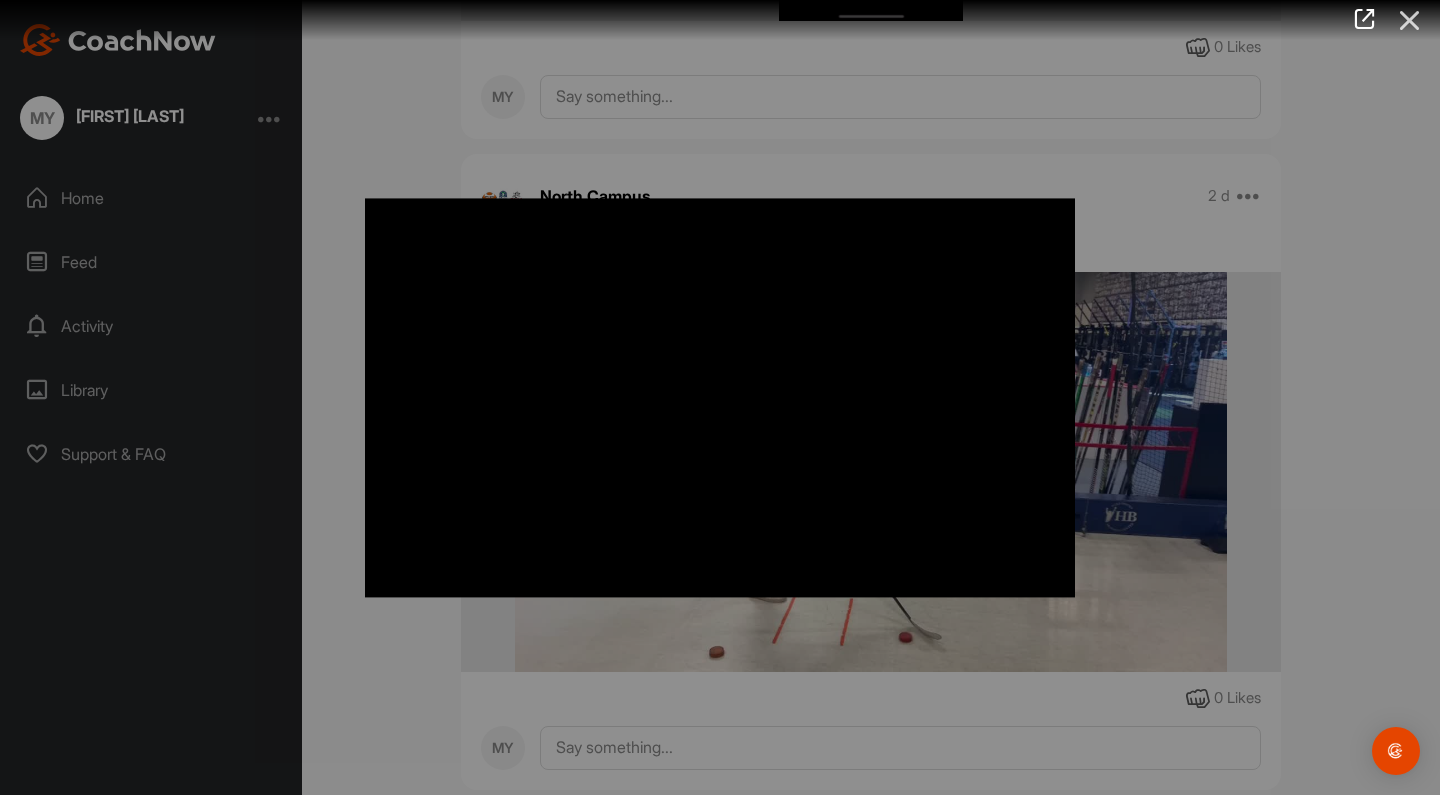 click at bounding box center (1410, 20) 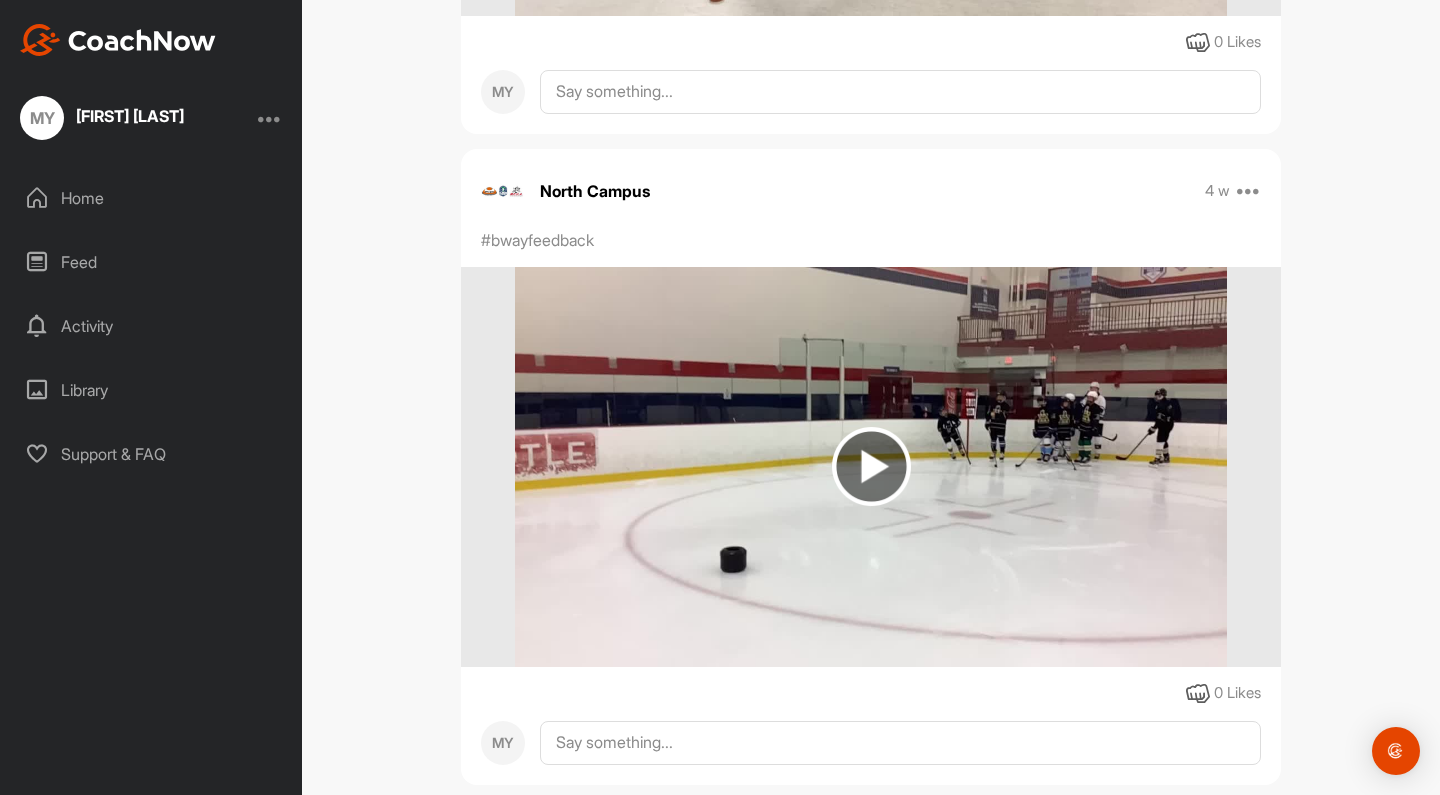 scroll, scrollTop: 1714, scrollLeft: 0, axis: vertical 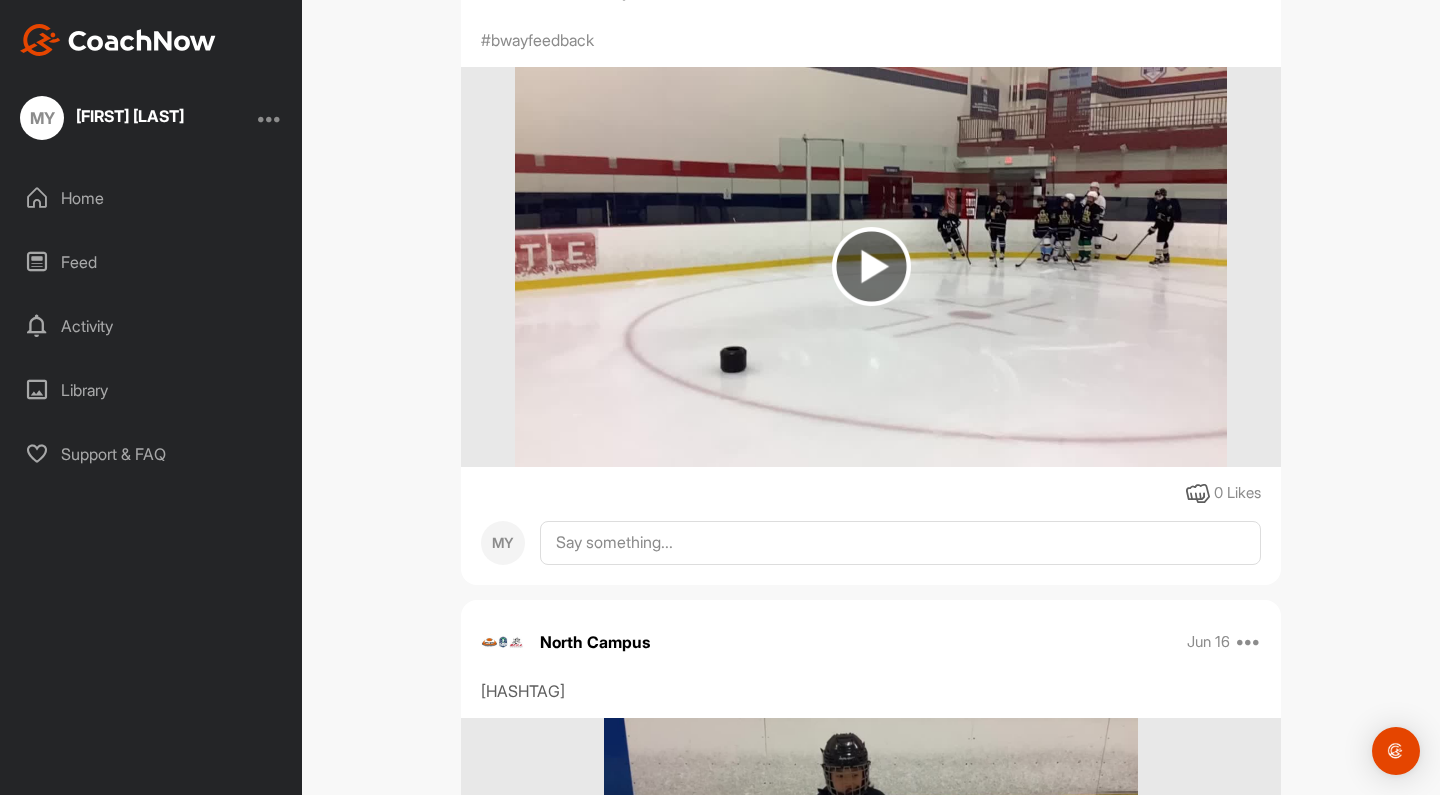 click at bounding box center [871, 266] 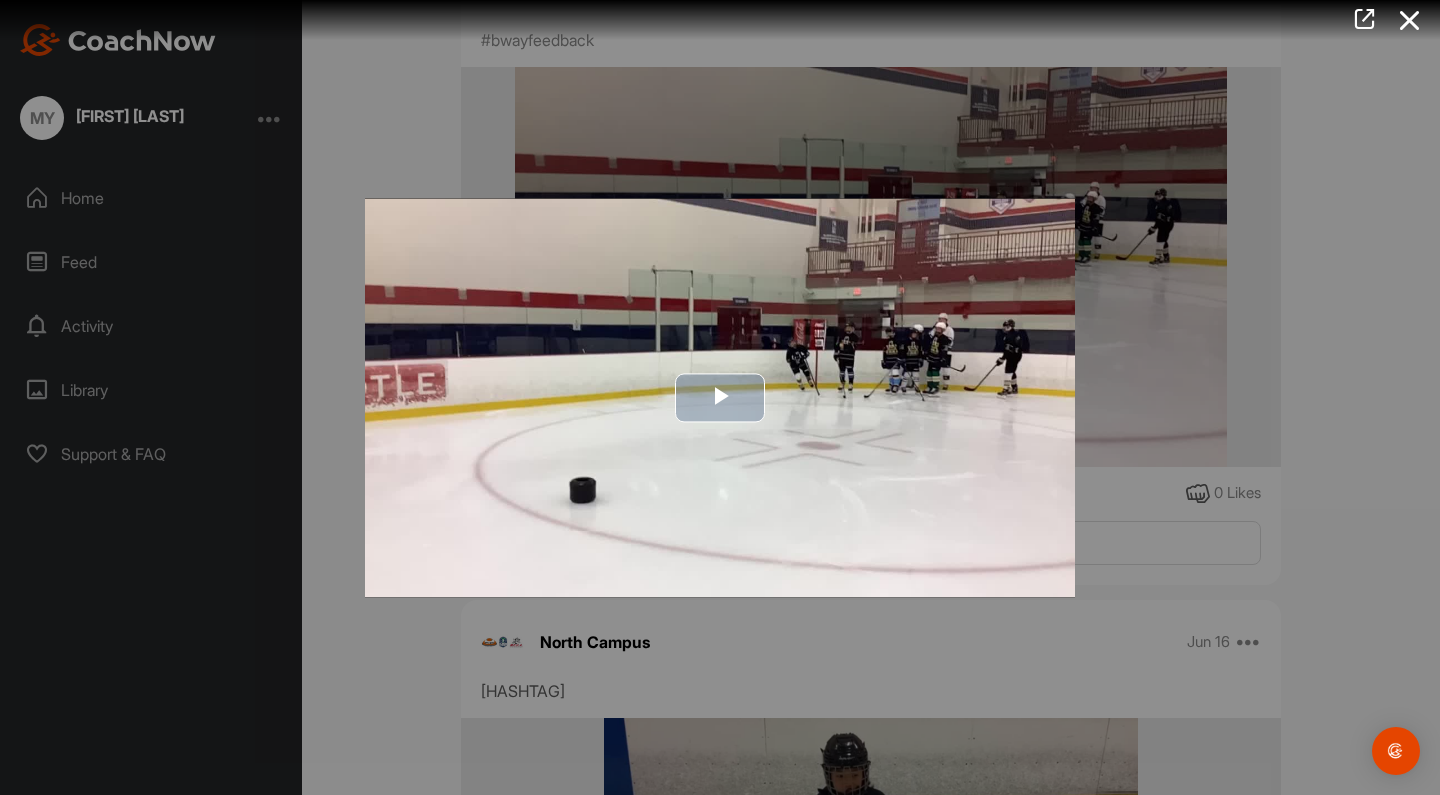 click at bounding box center [720, 397] 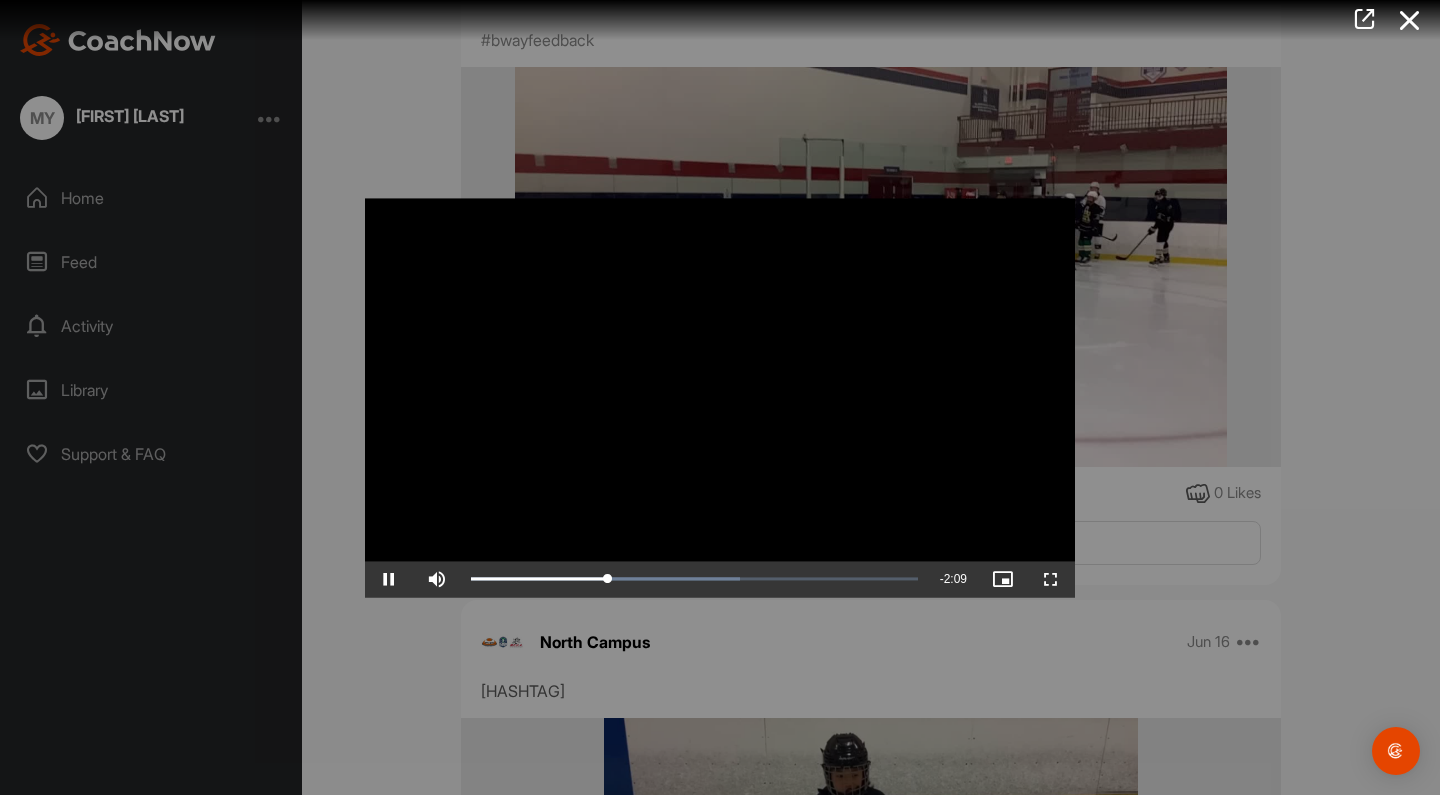 click at bounding box center (1051, 579) 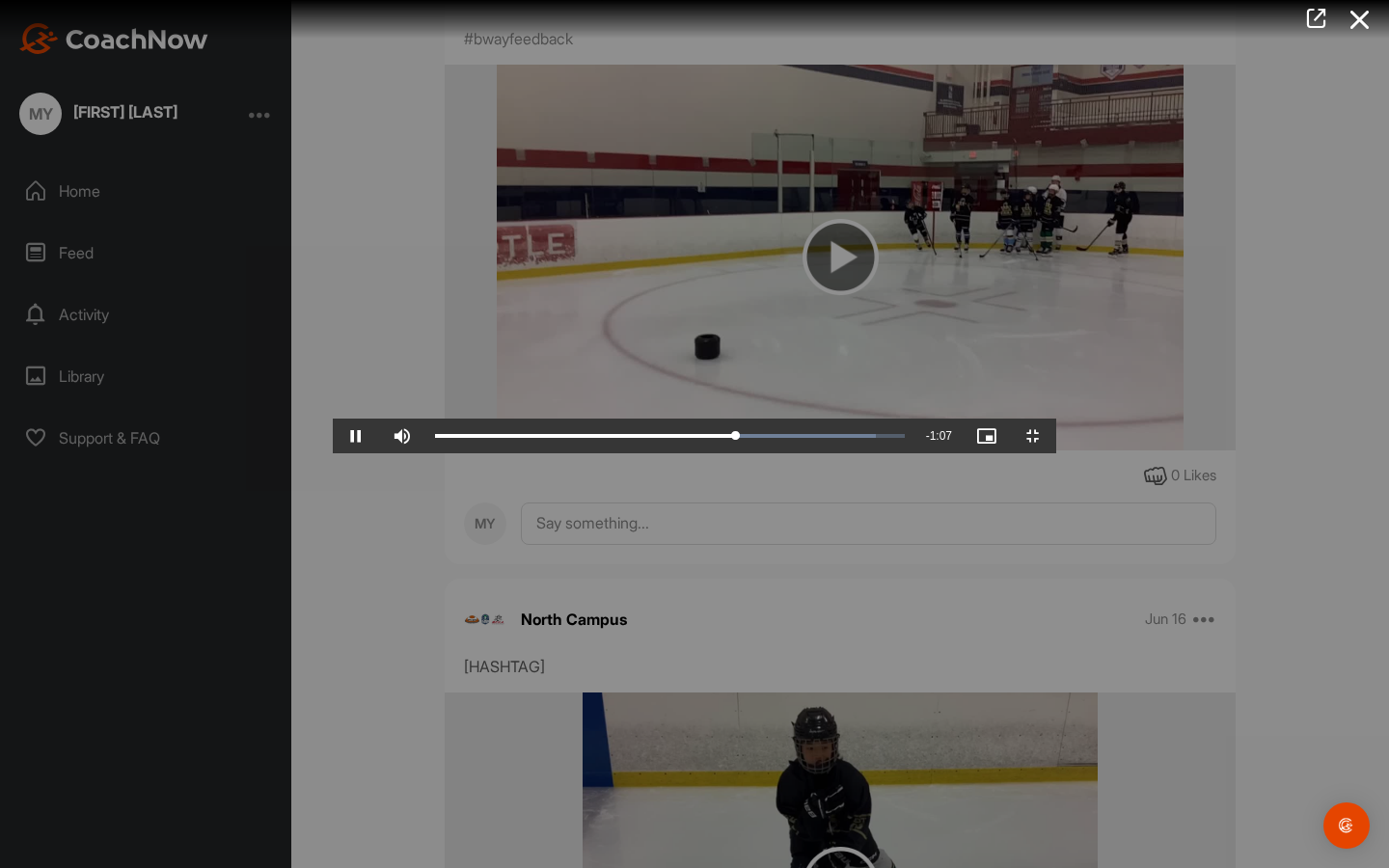 click at bounding box center [694, 434] 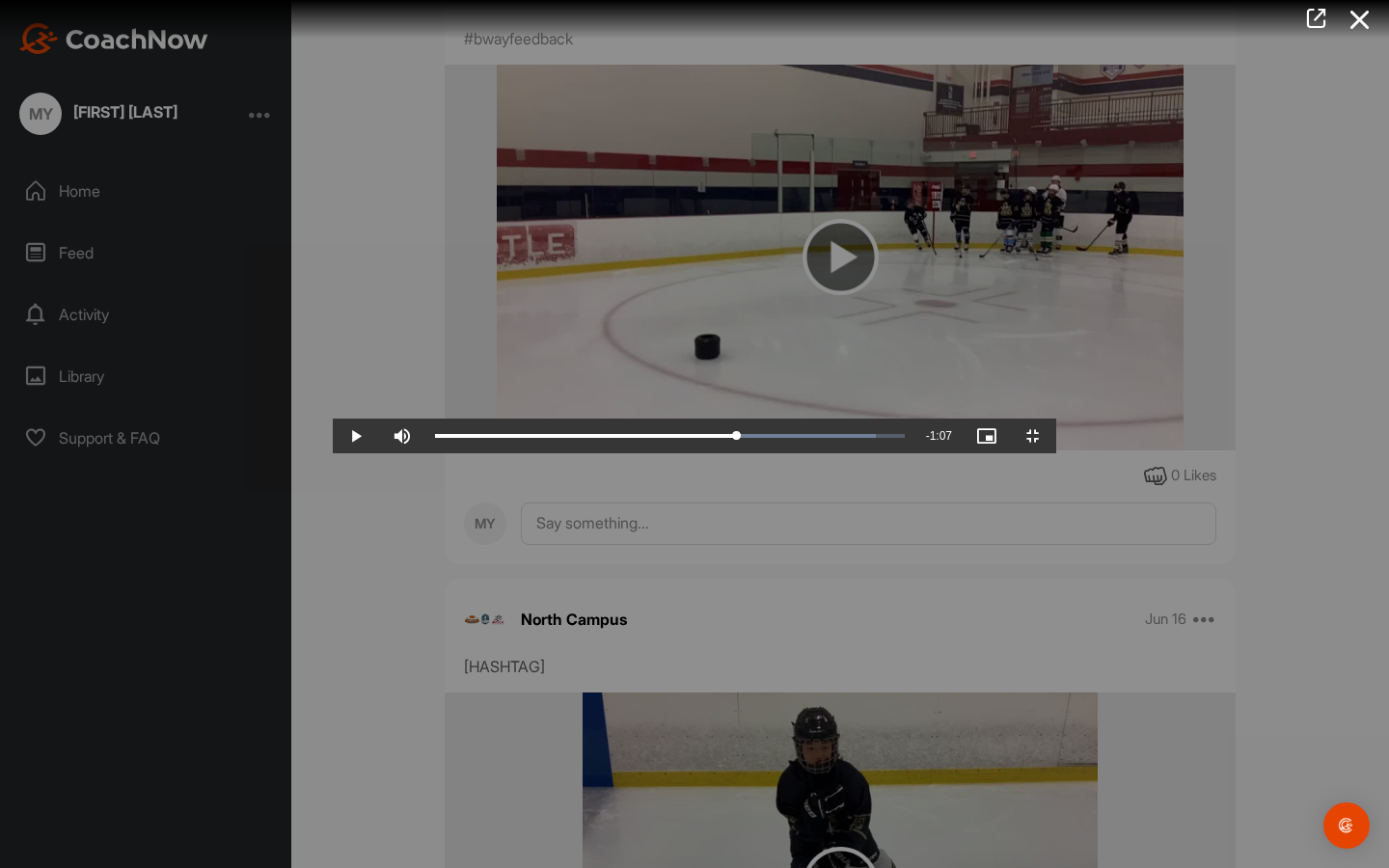 click at bounding box center (694, 434) 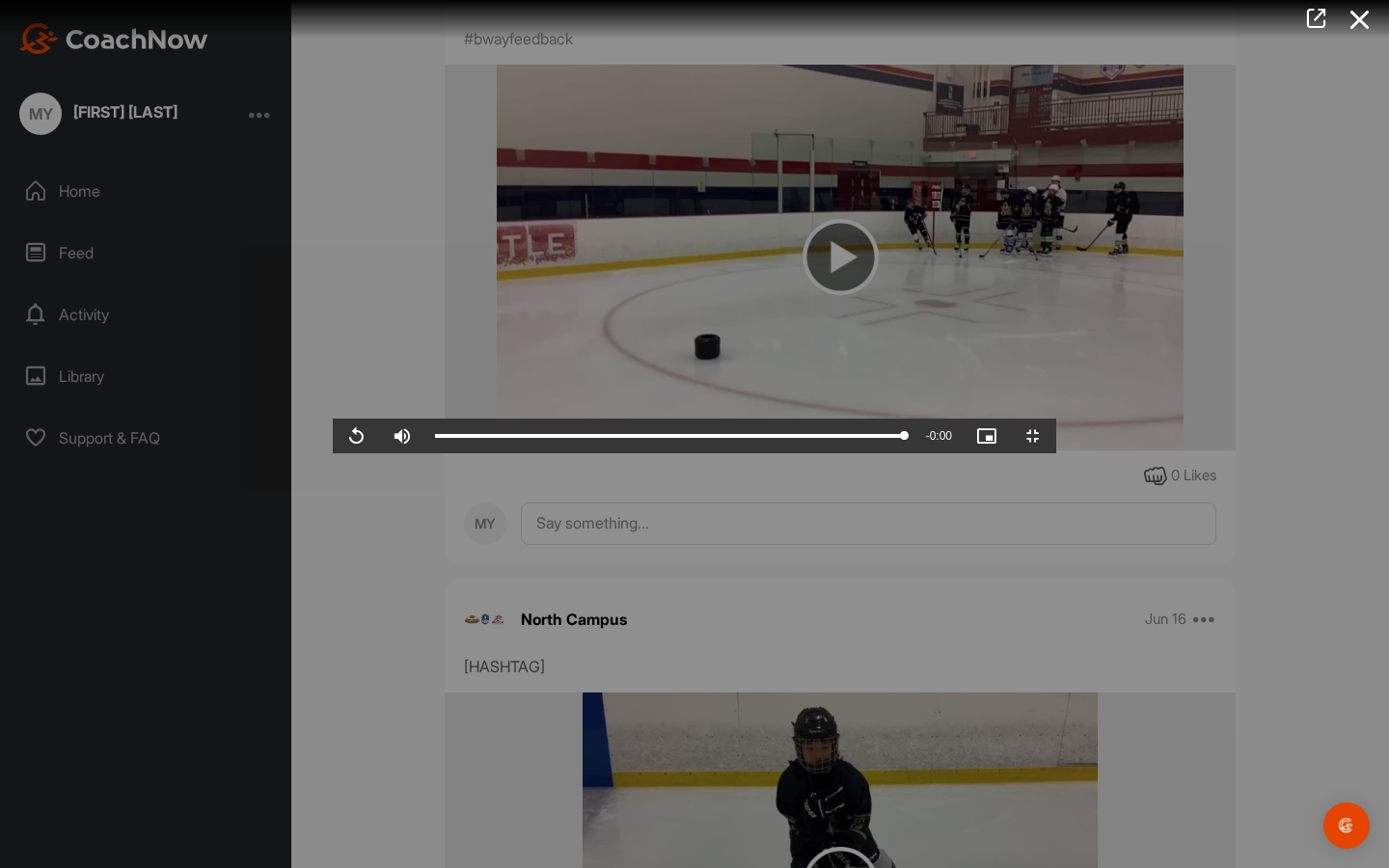 click at bounding box center (356, 436) 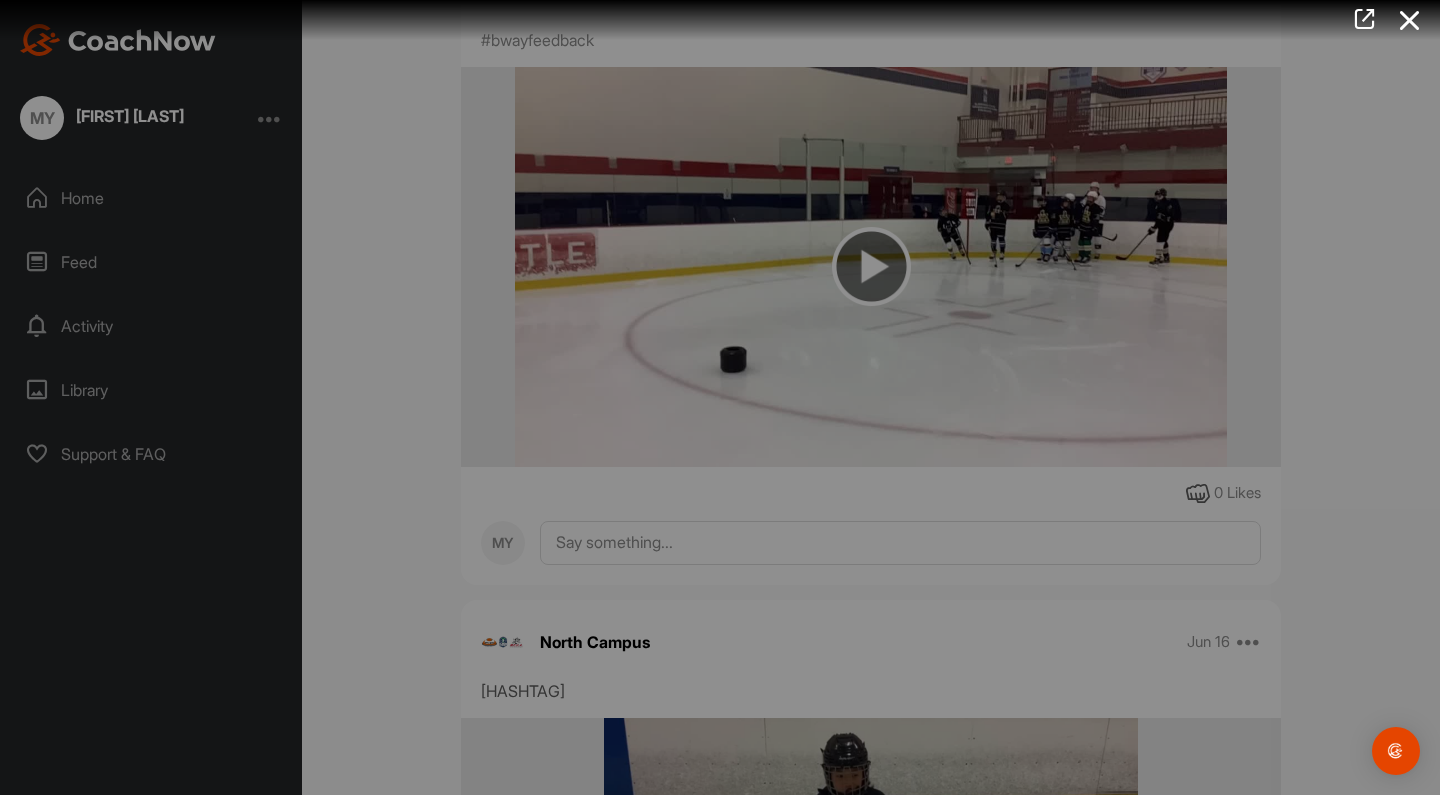 scroll, scrollTop: 0, scrollLeft: 0, axis: both 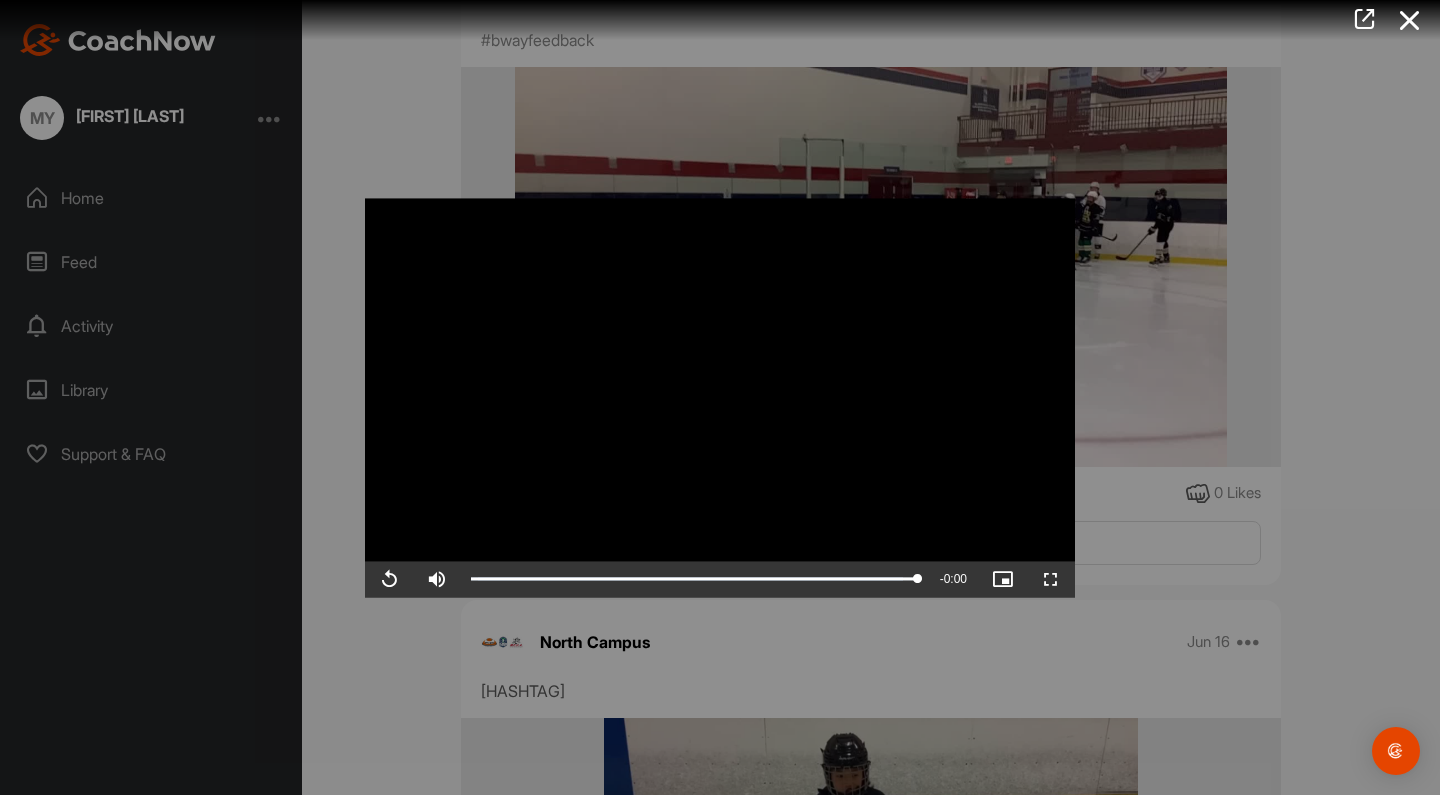 click at bounding box center (720, 397) 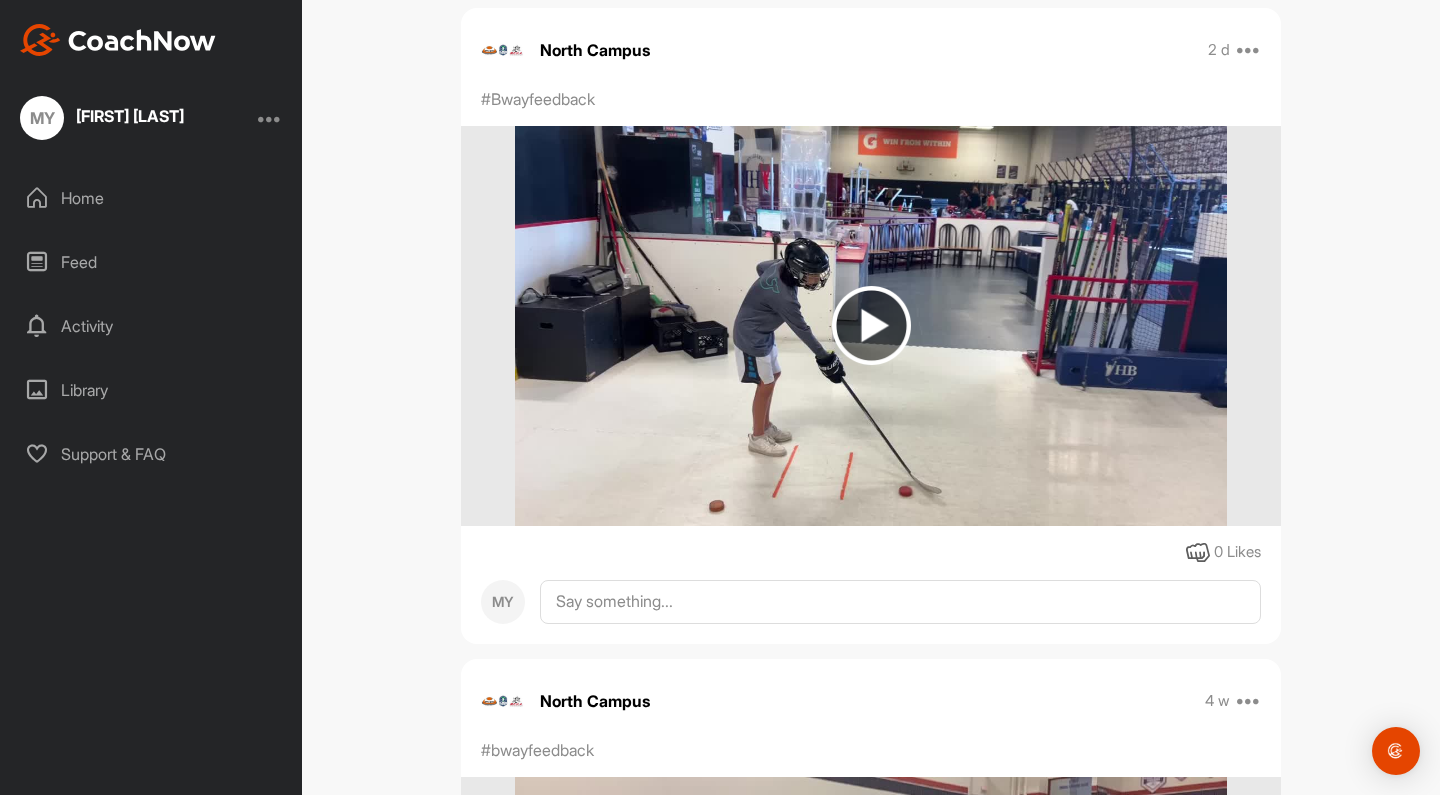 scroll, scrollTop: 986, scrollLeft: 0, axis: vertical 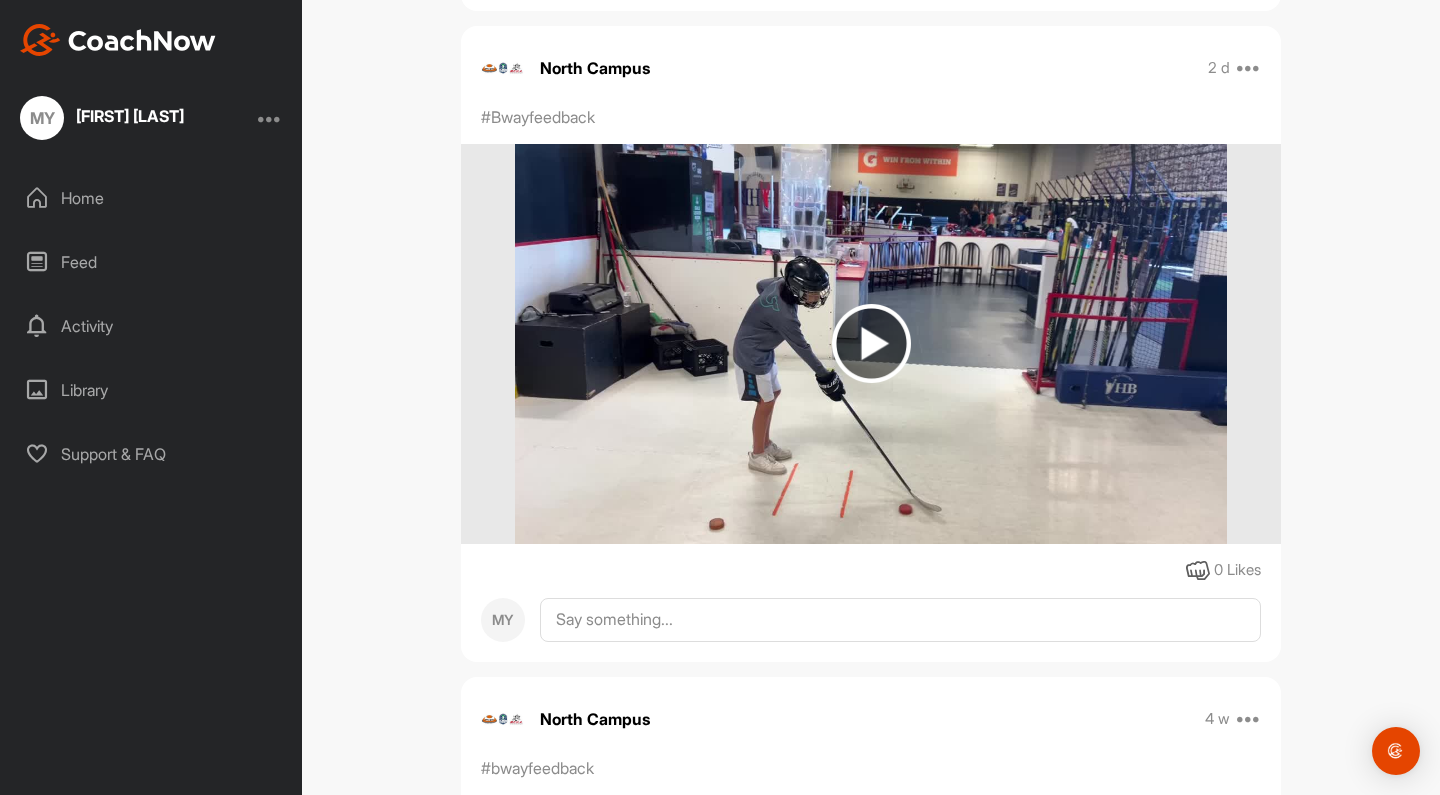 click at bounding box center [870, 344] 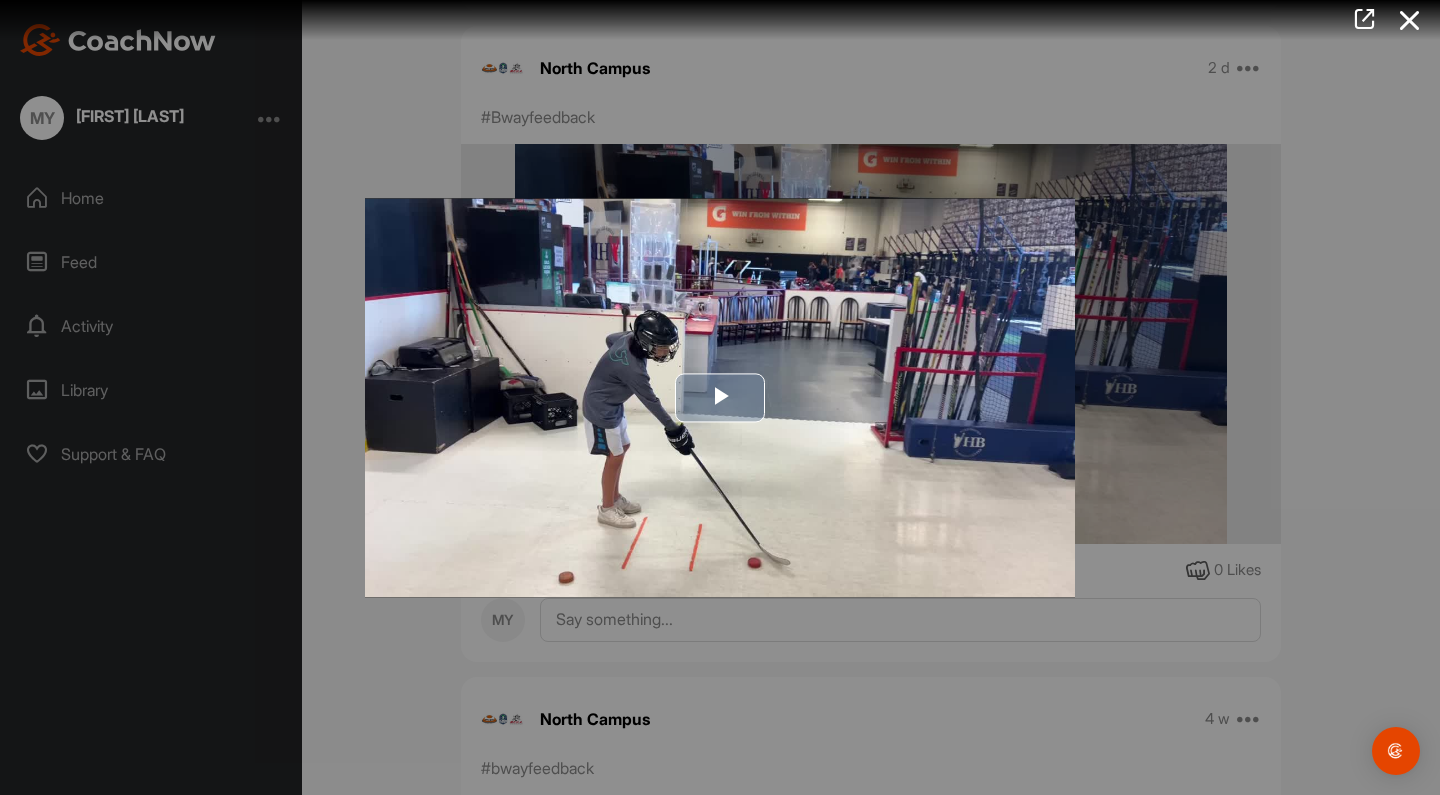 click at bounding box center [720, 397] 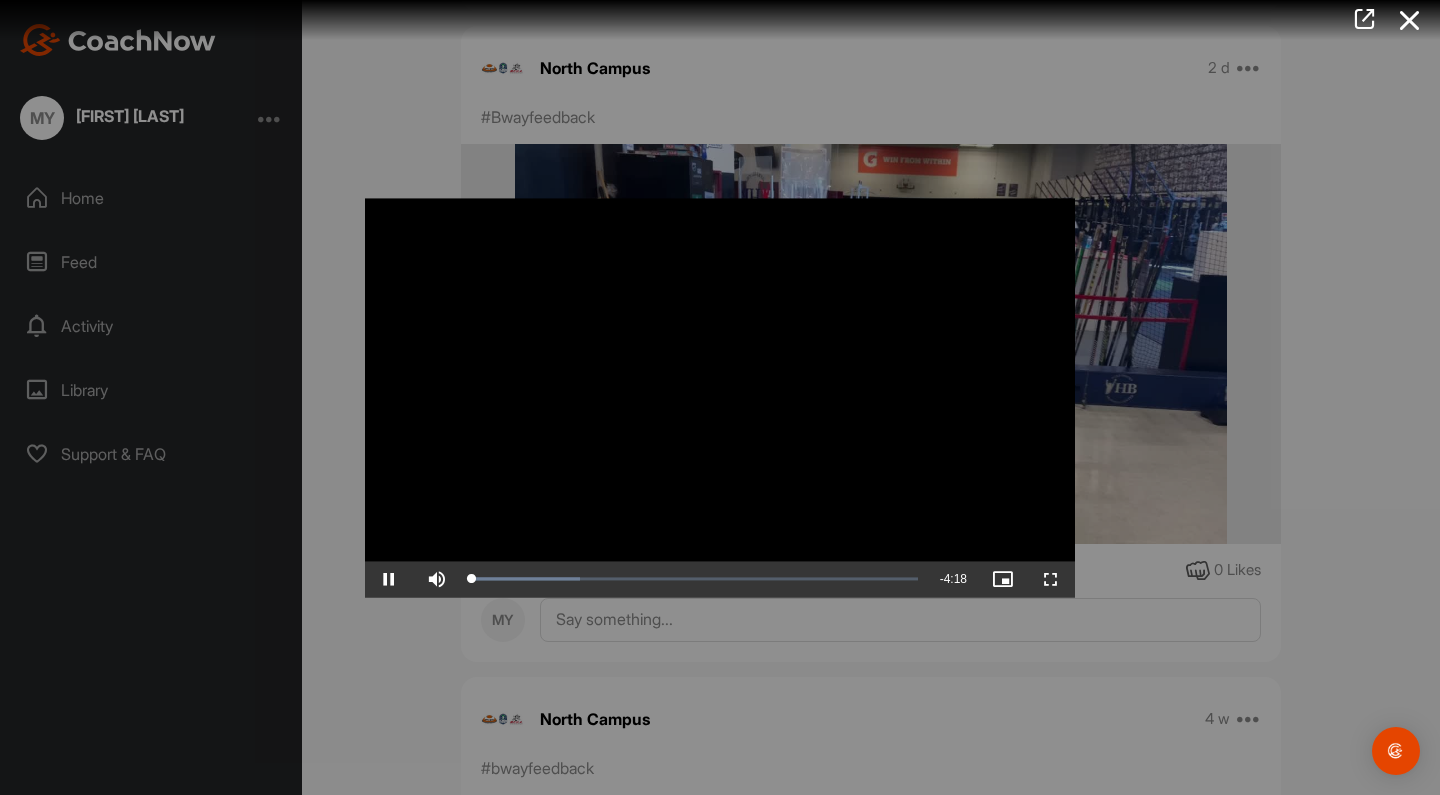 click at bounding box center [1051, 579] 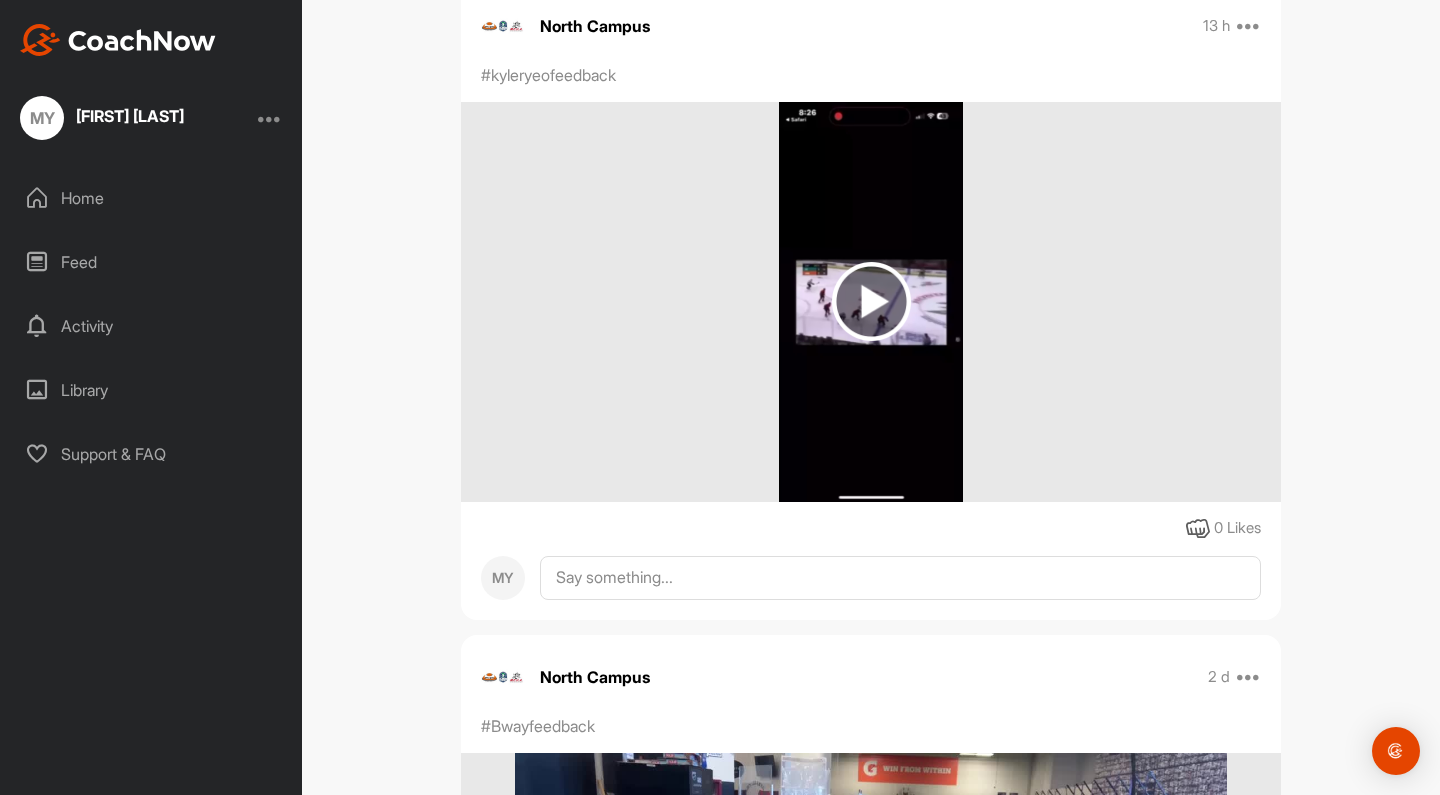 scroll, scrollTop: 245, scrollLeft: 0, axis: vertical 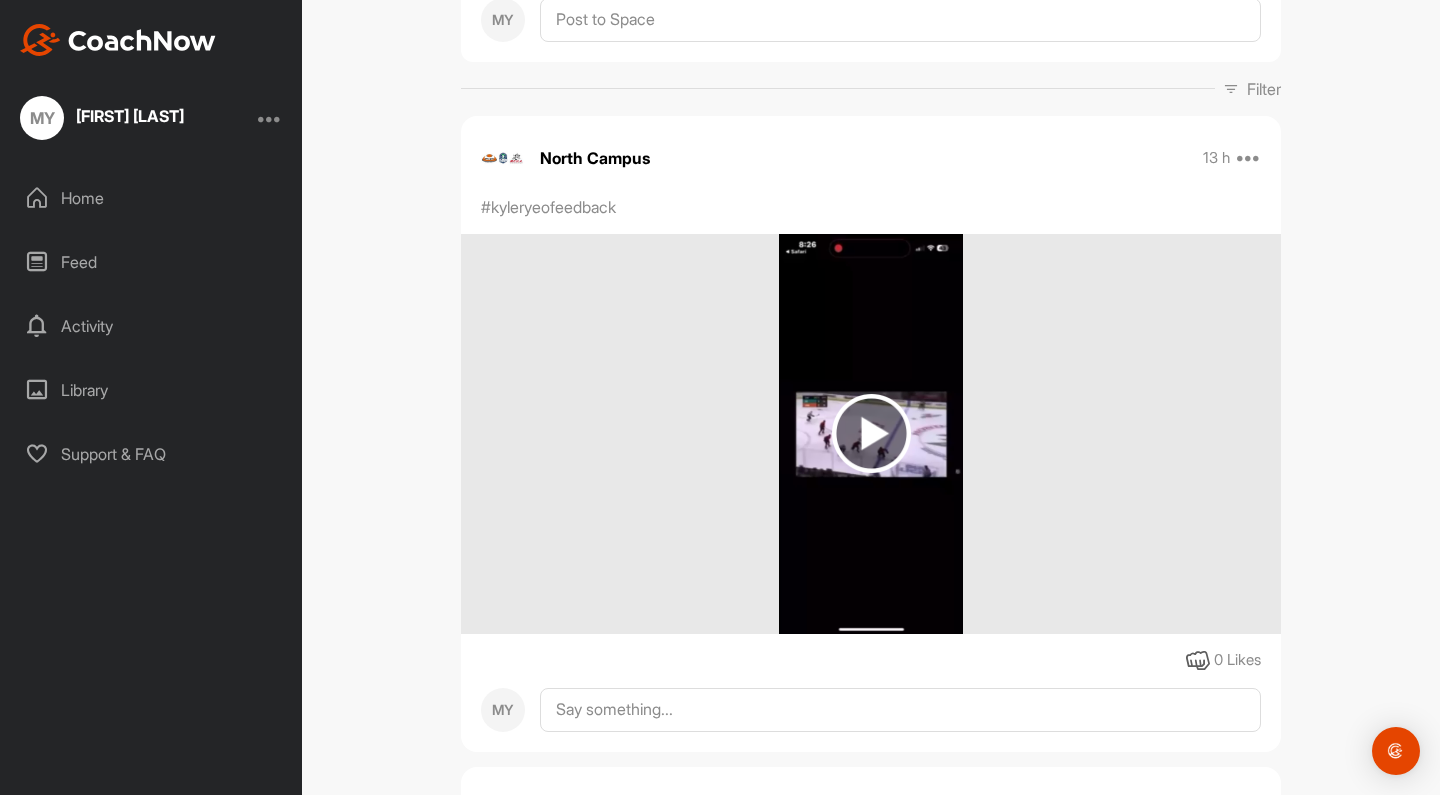 click at bounding box center [871, 433] 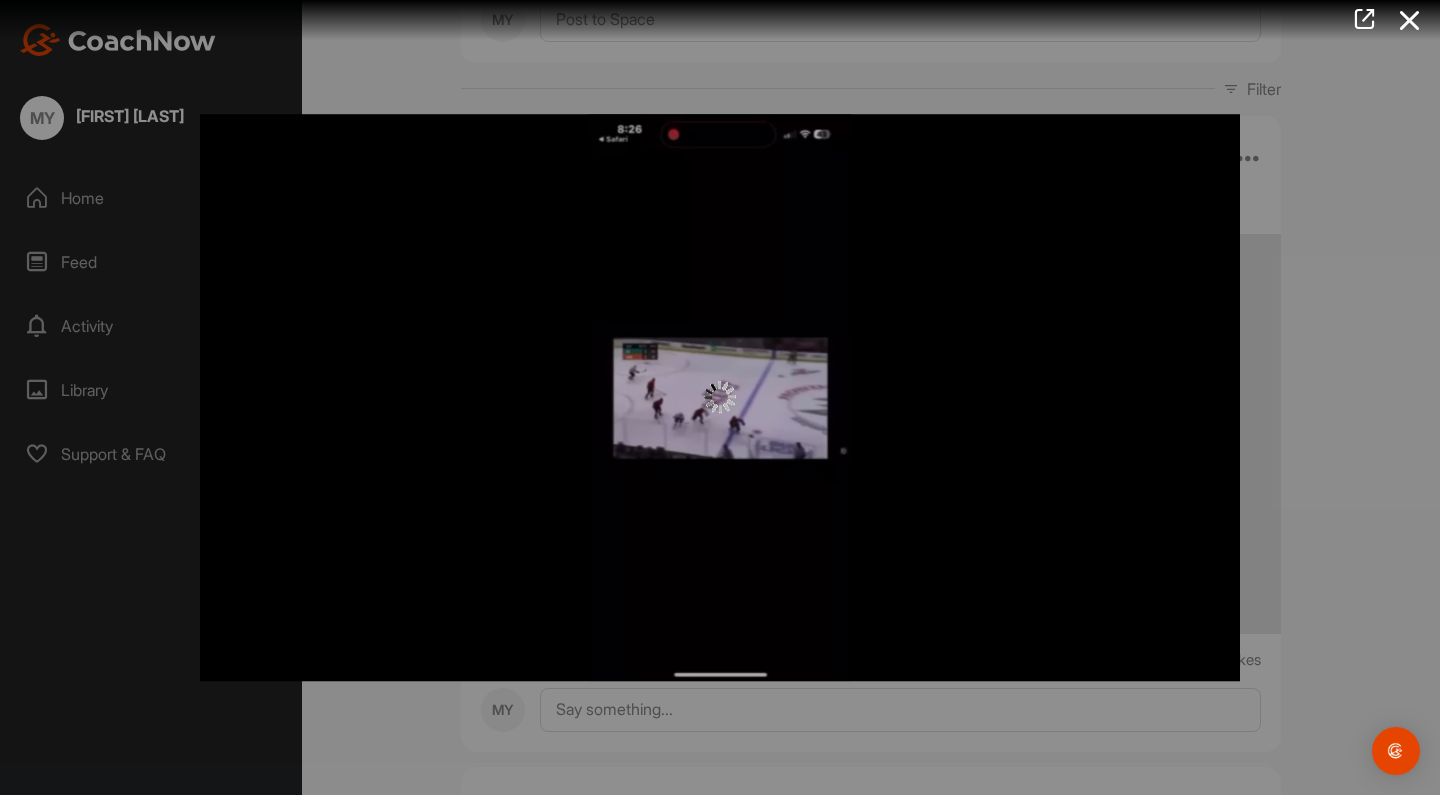 scroll, scrollTop: 0, scrollLeft: 0, axis: both 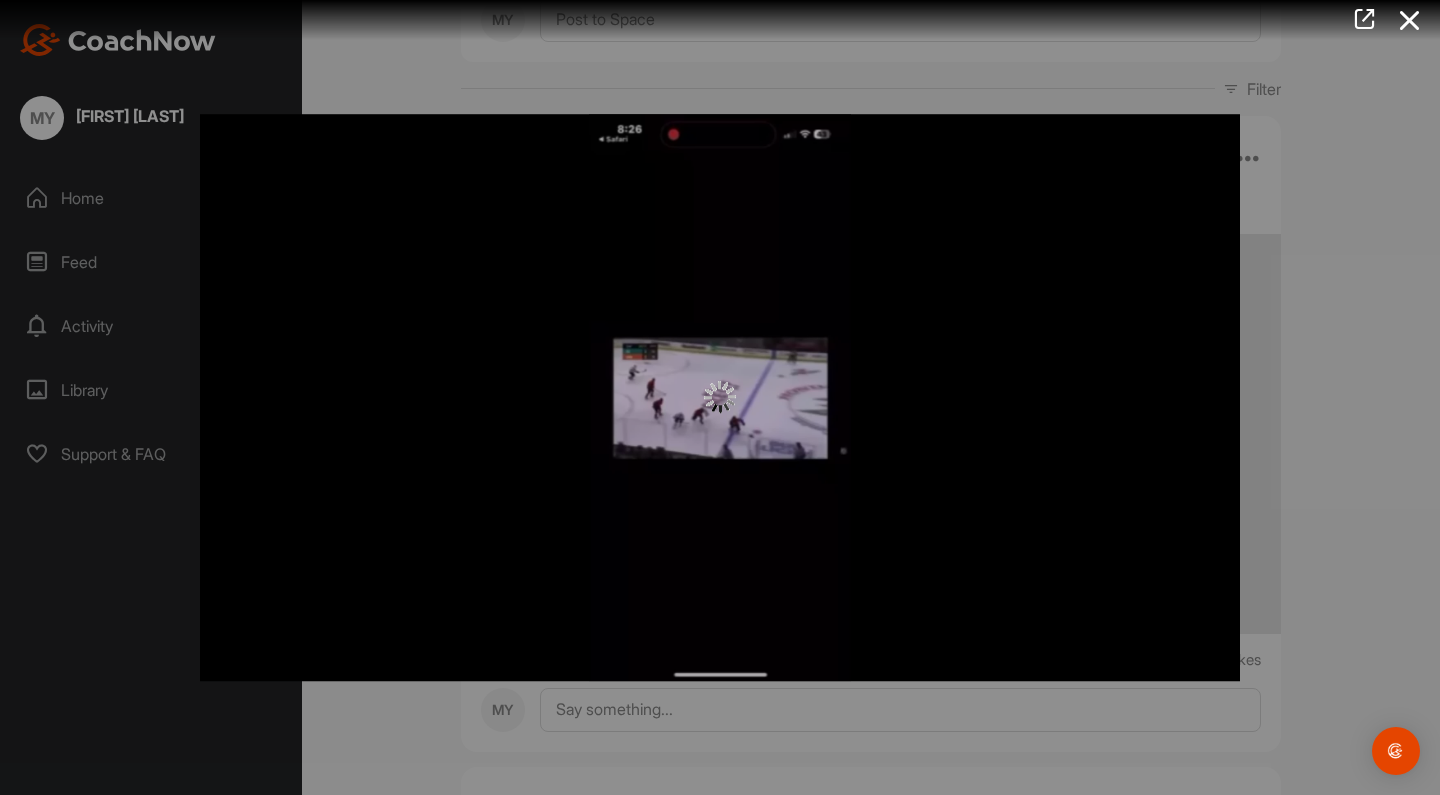 click at bounding box center [720, 398] 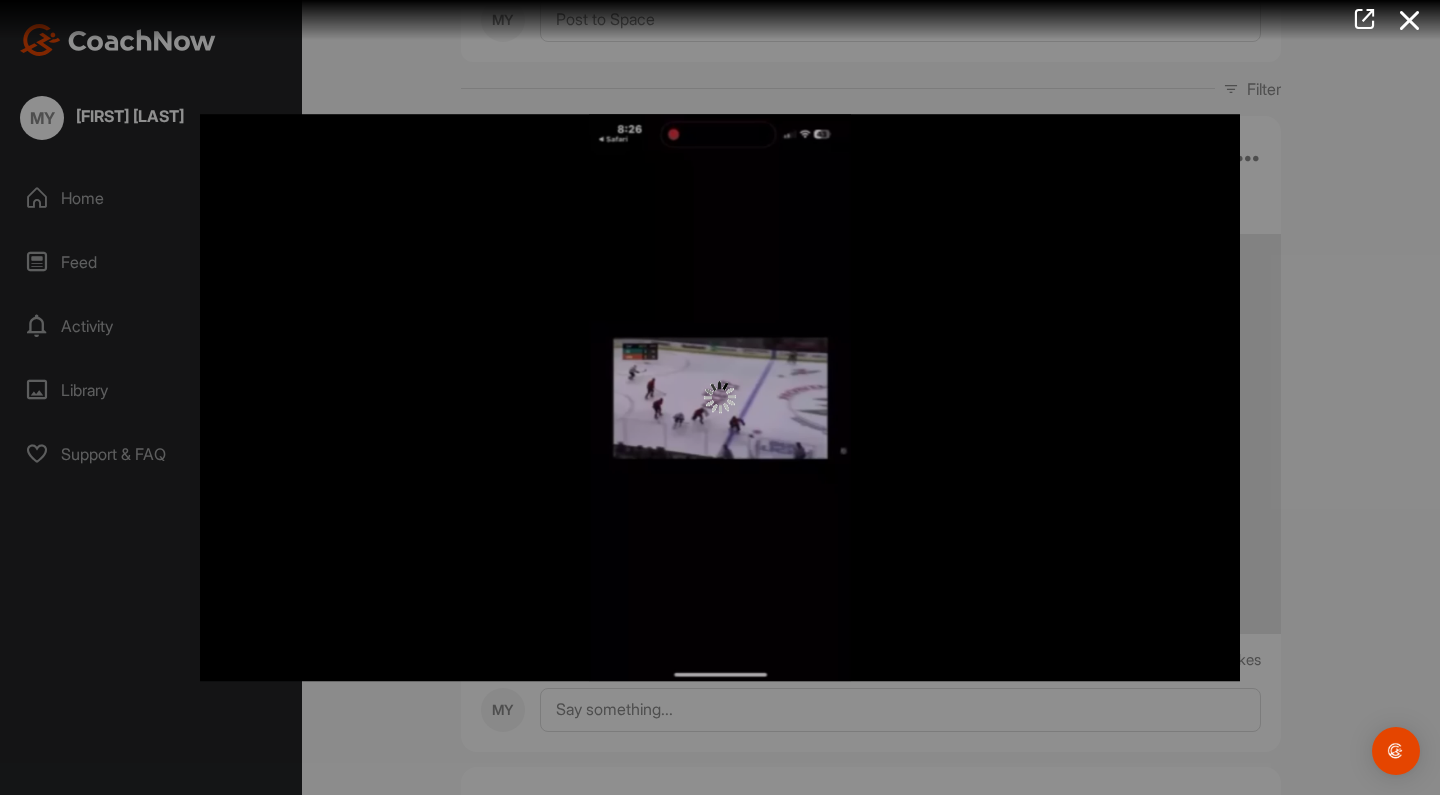 click at bounding box center (720, 398) 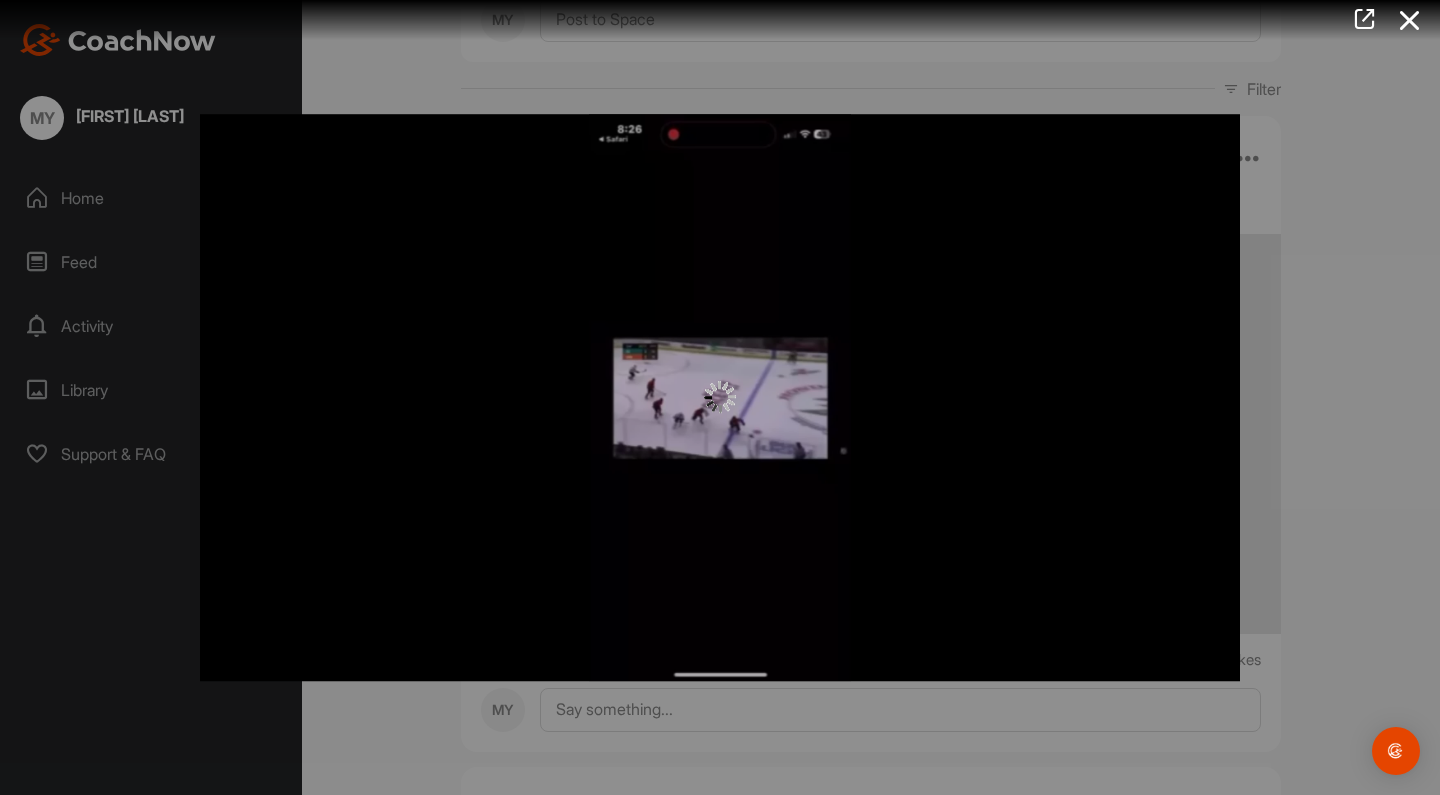 click at bounding box center [720, 398] 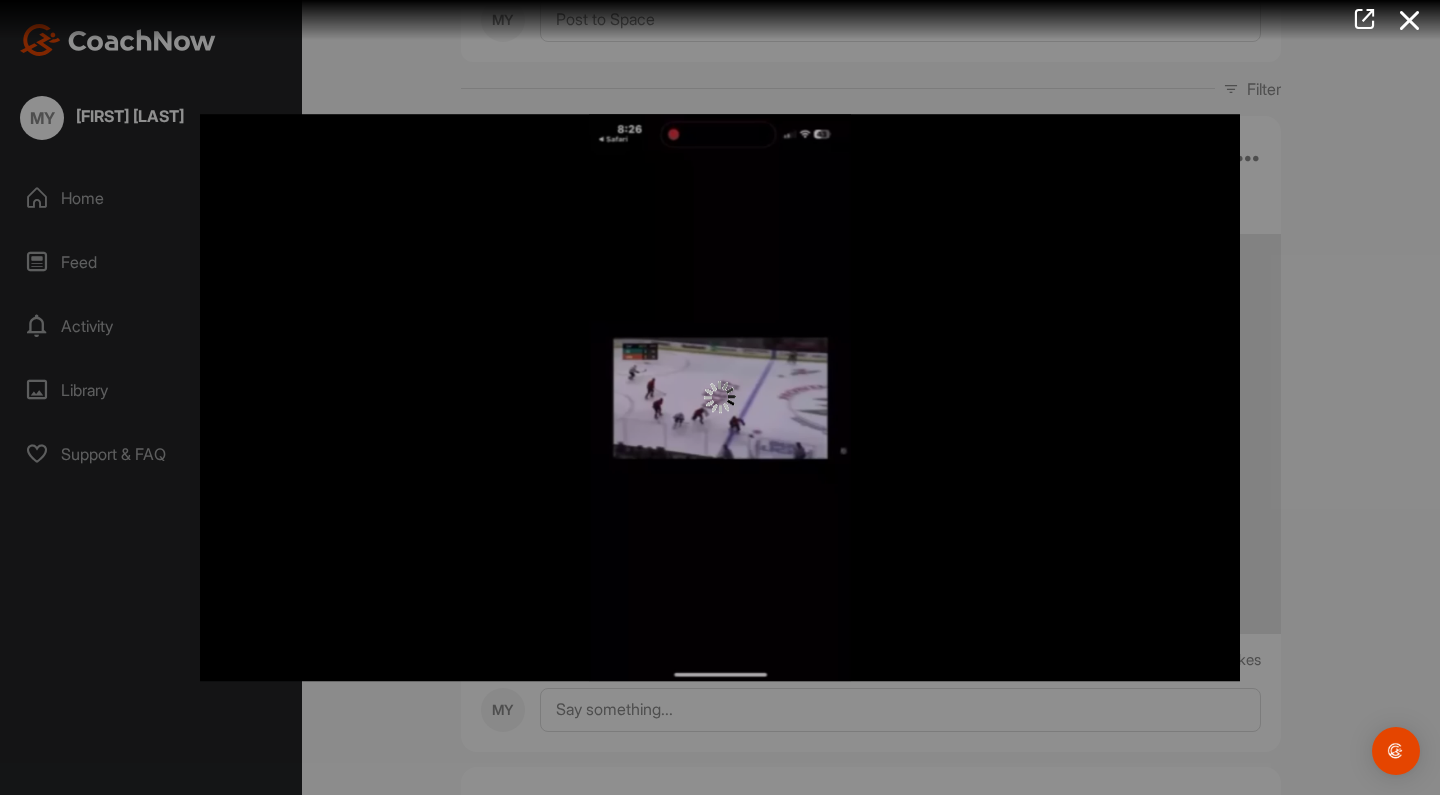 click at bounding box center [720, 398] 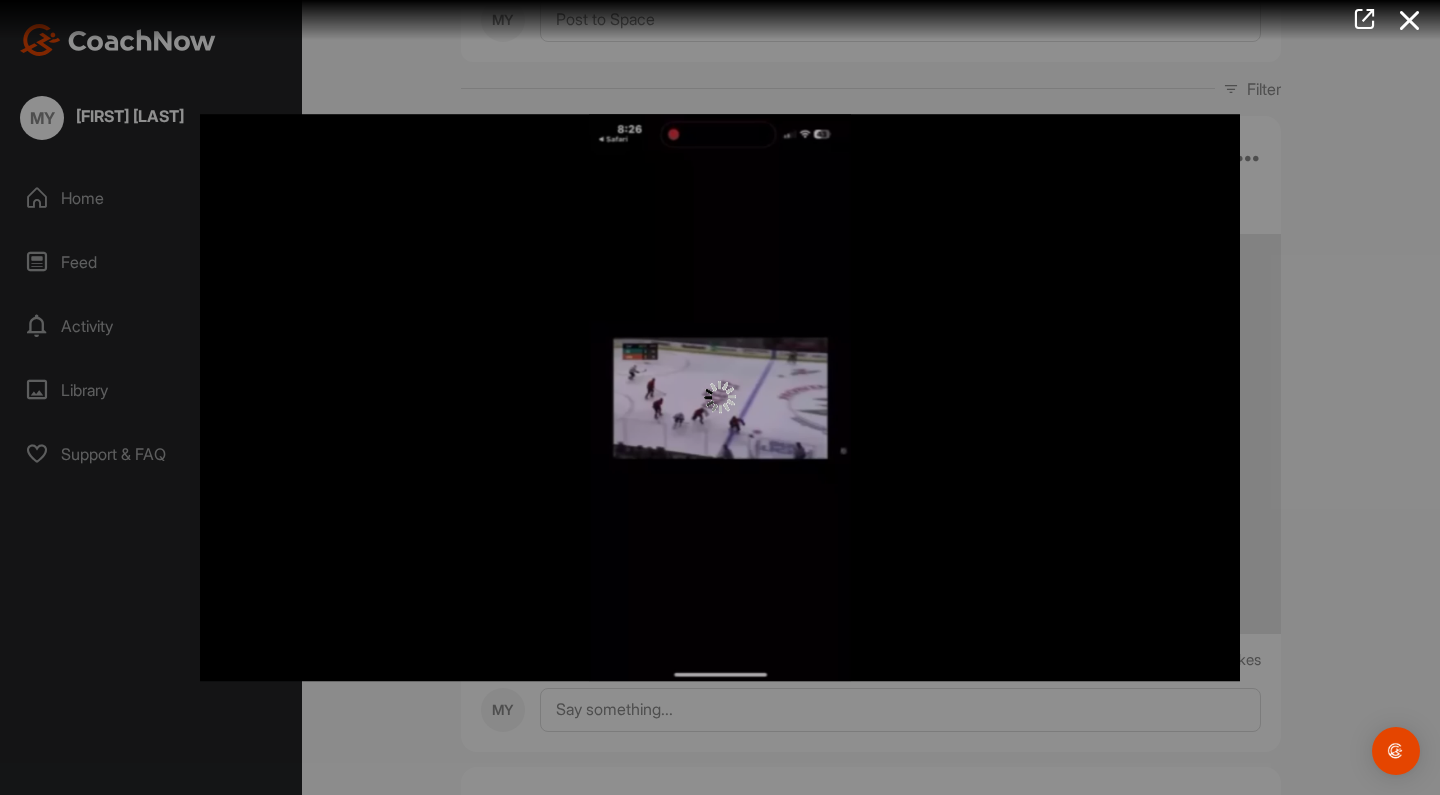click at bounding box center [720, 398] 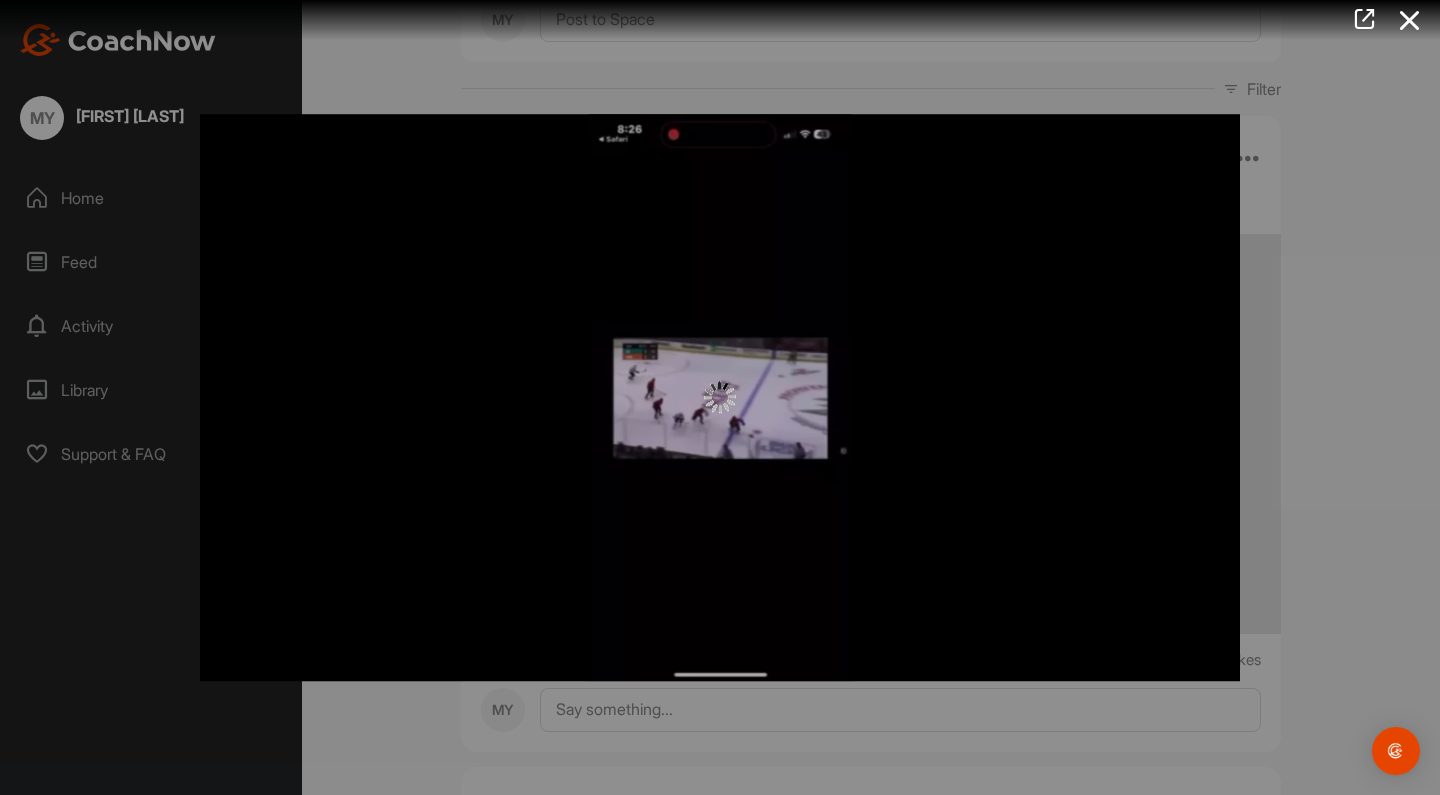 click at bounding box center [720, 398] 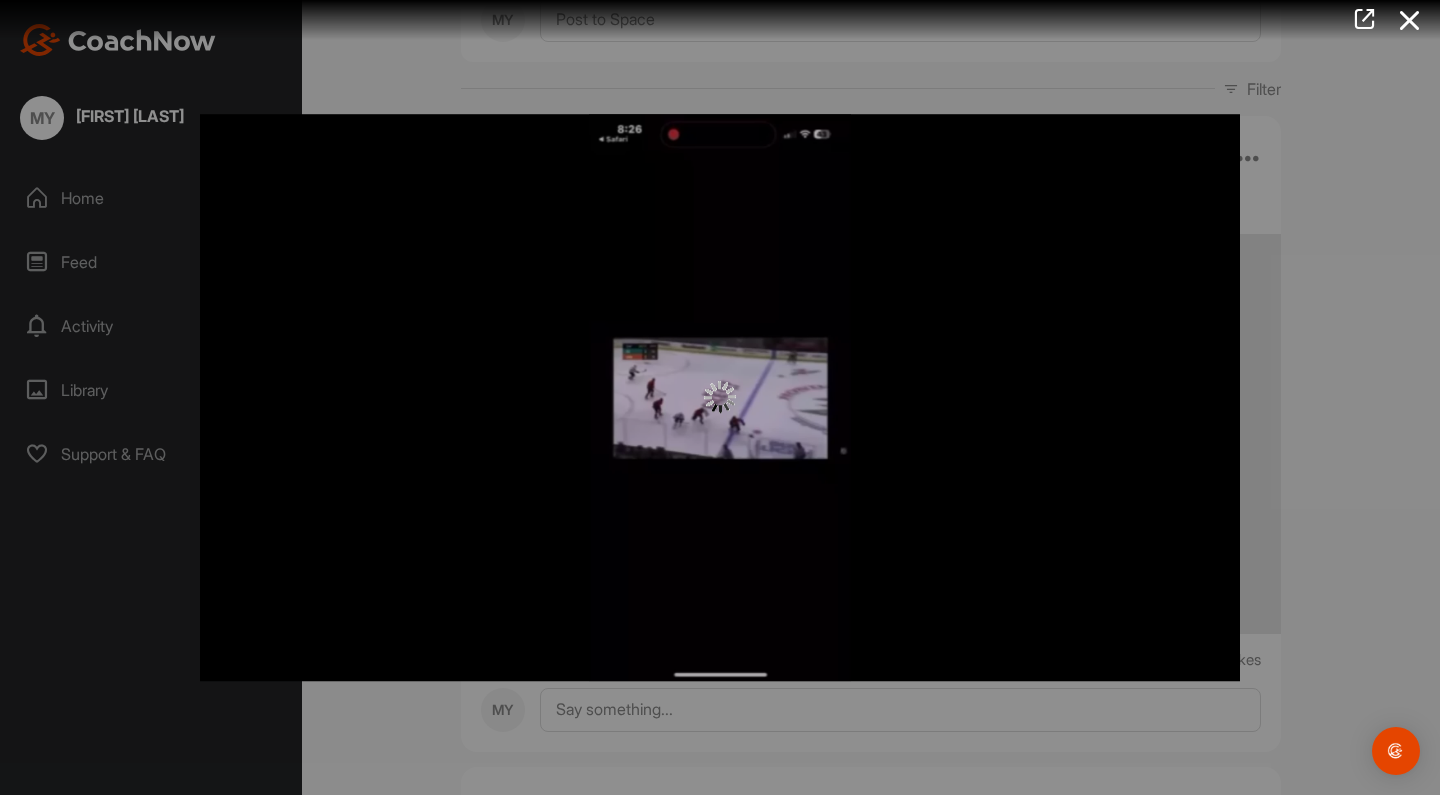 click at bounding box center [720, 398] 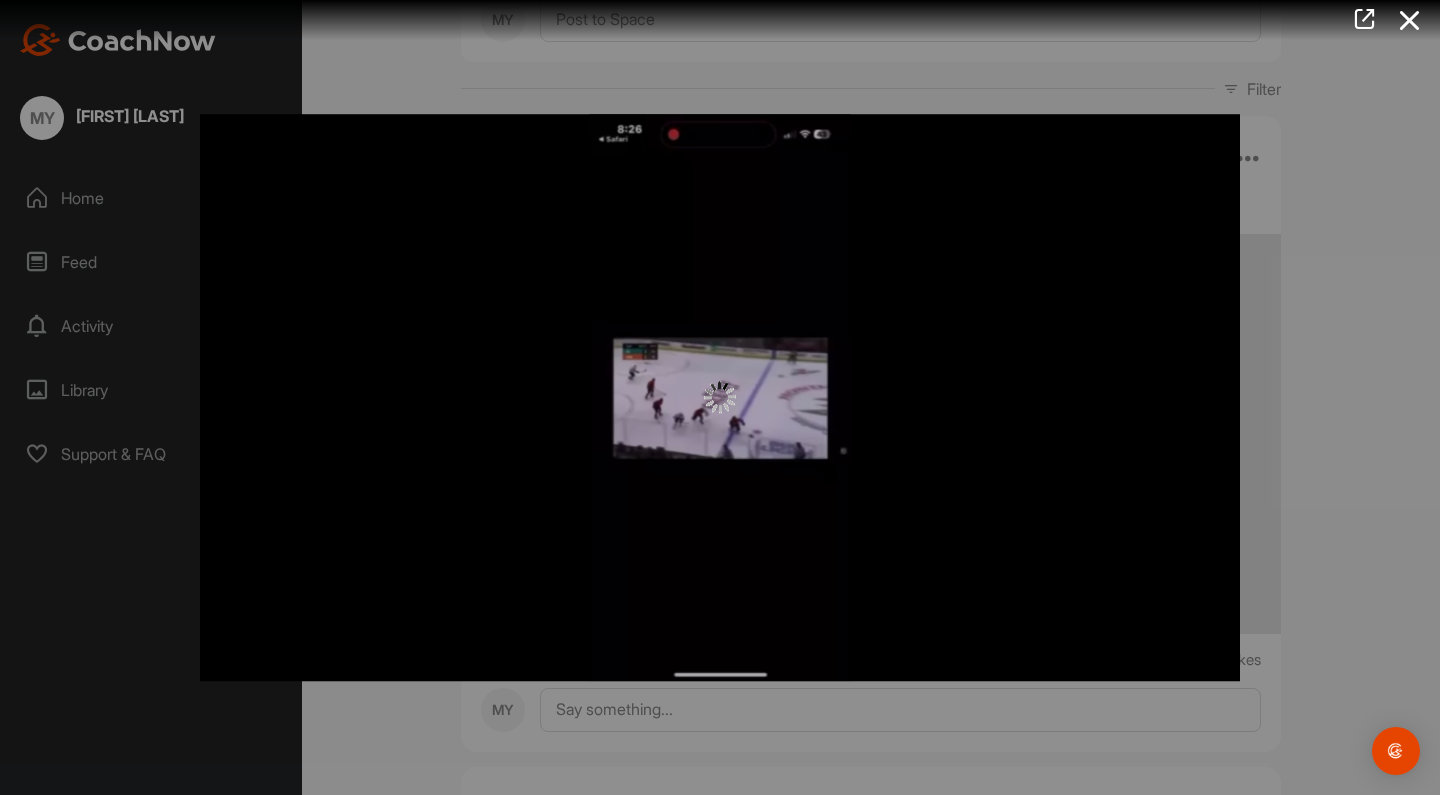 click at bounding box center (720, 398) 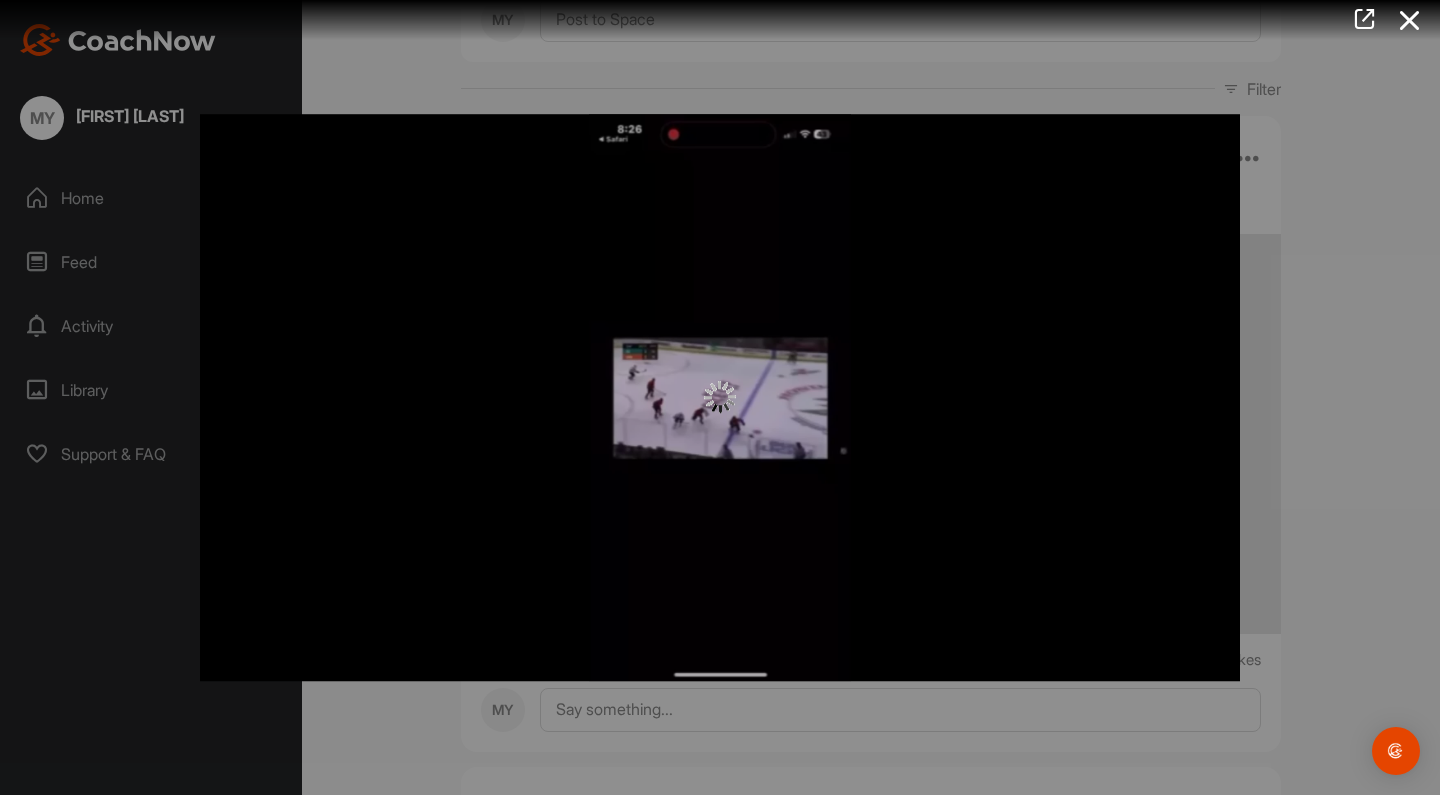 click at bounding box center (720, 398) 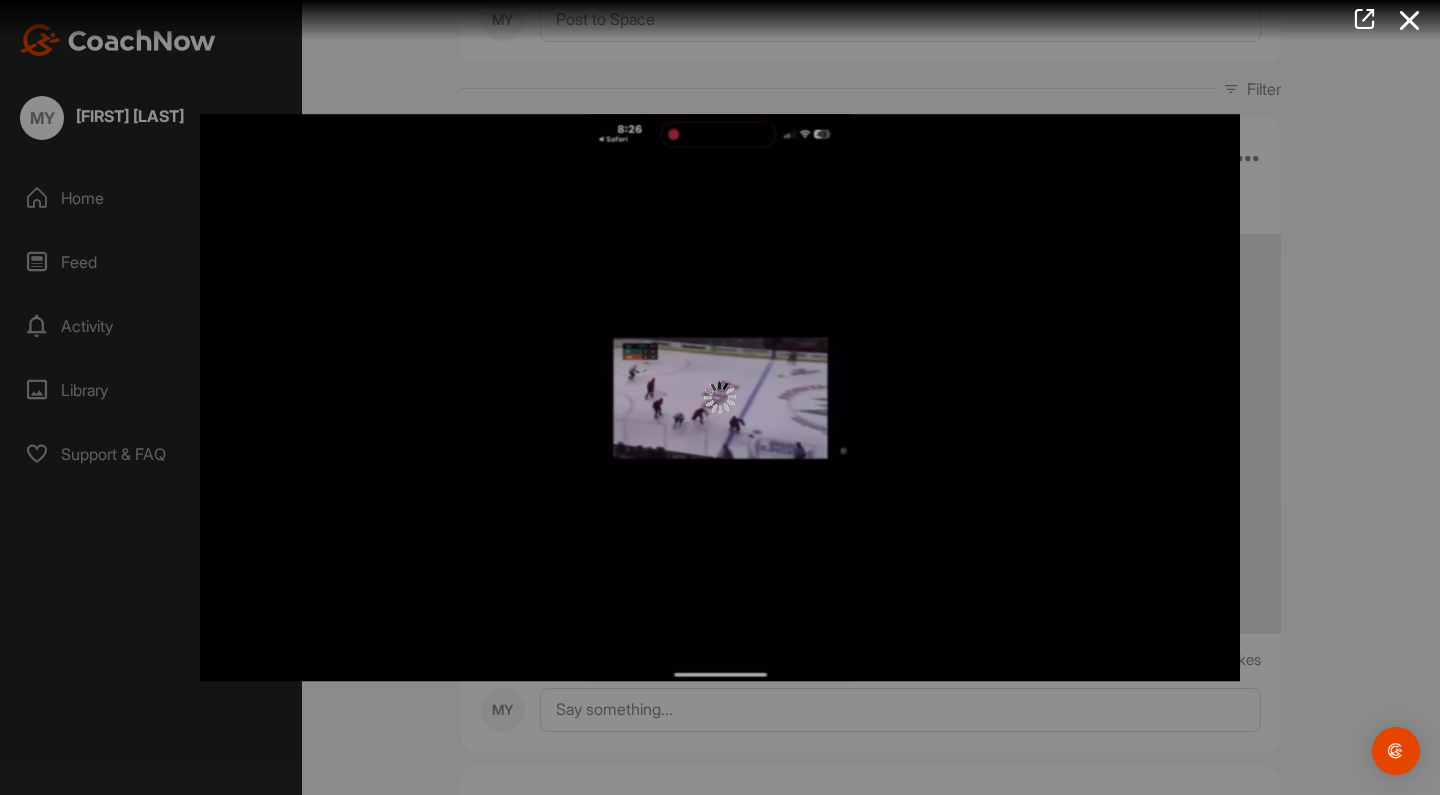 click at bounding box center [720, 398] 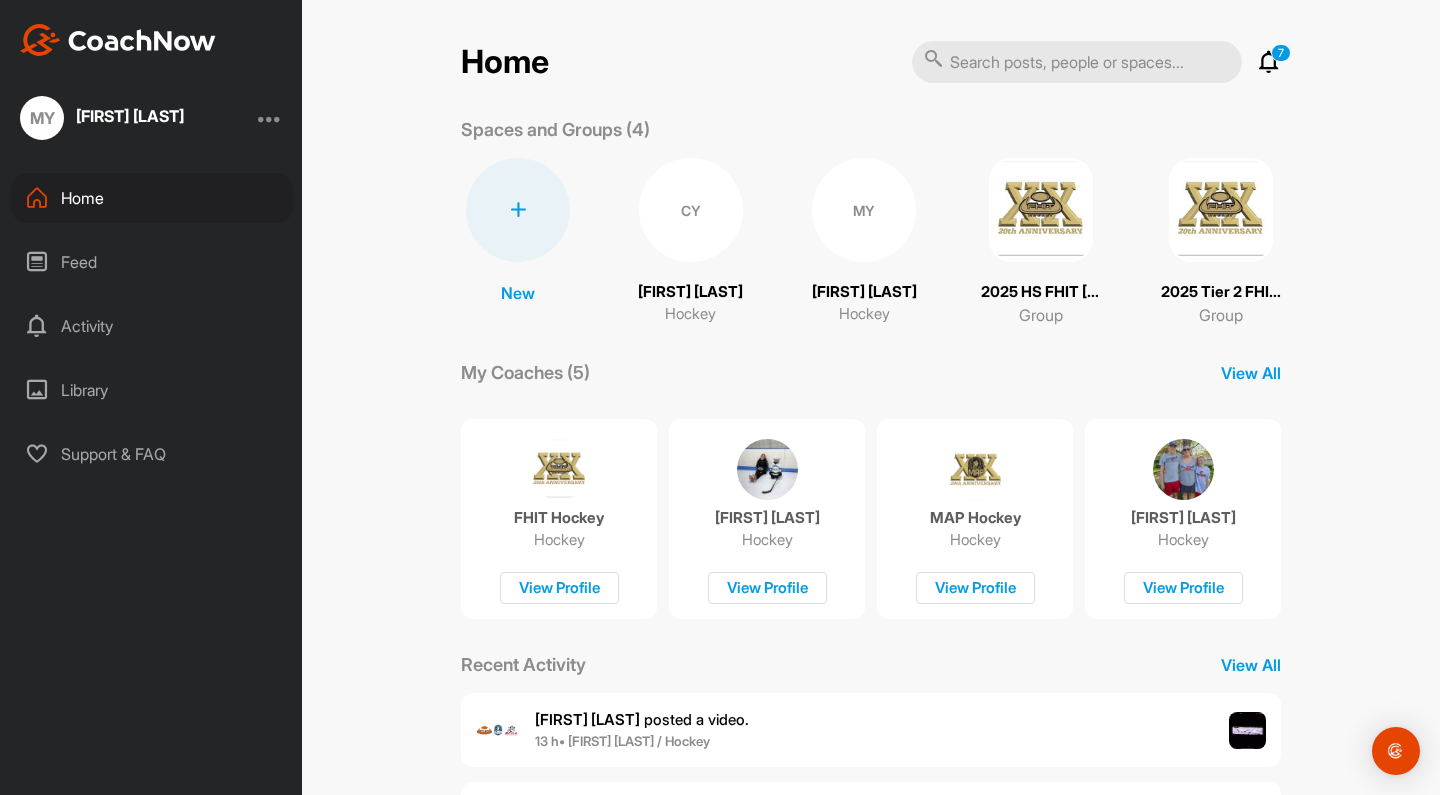 click on "MY" at bounding box center (864, 210) 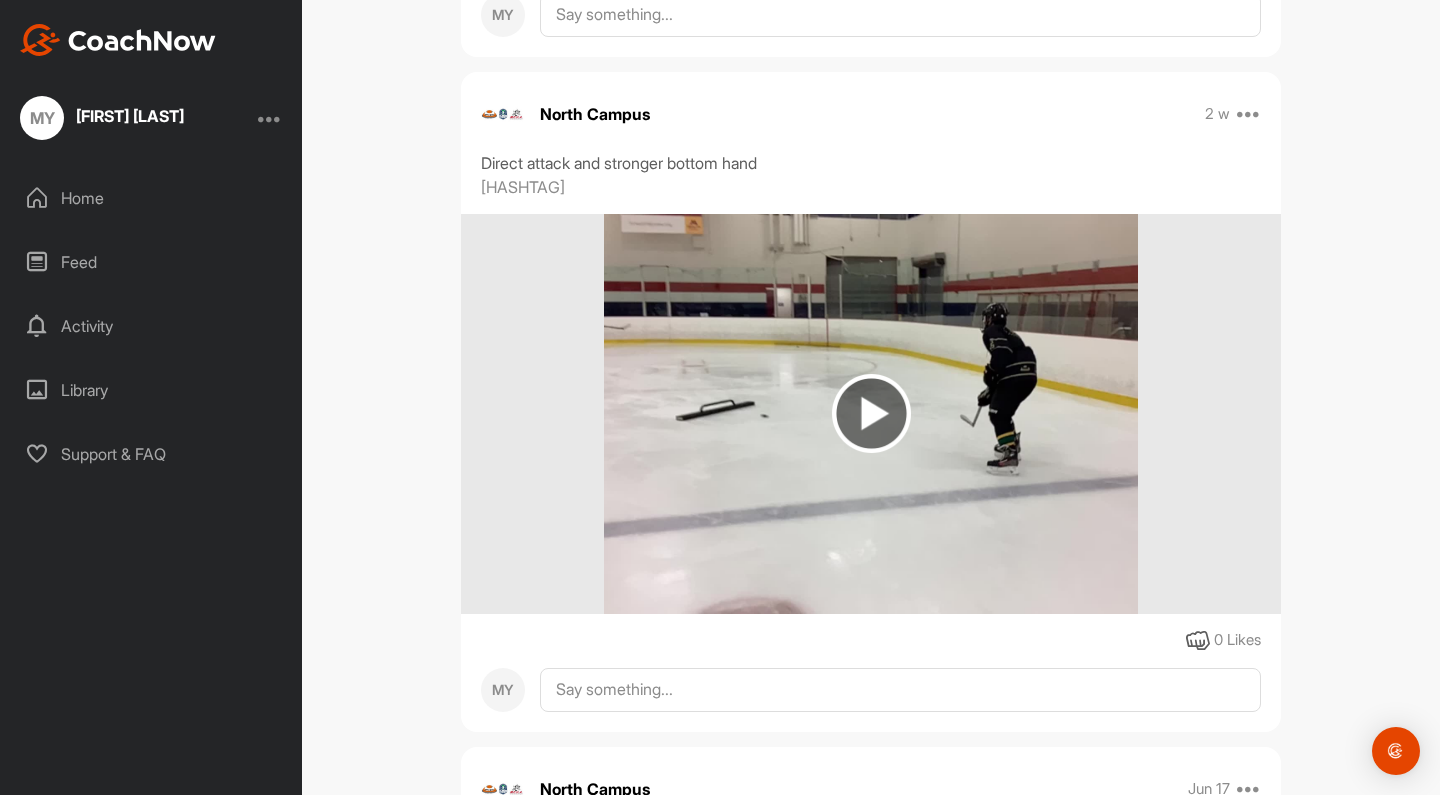 scroll, scrollTop: 1112, scrollLeft: 0, axis: vertical 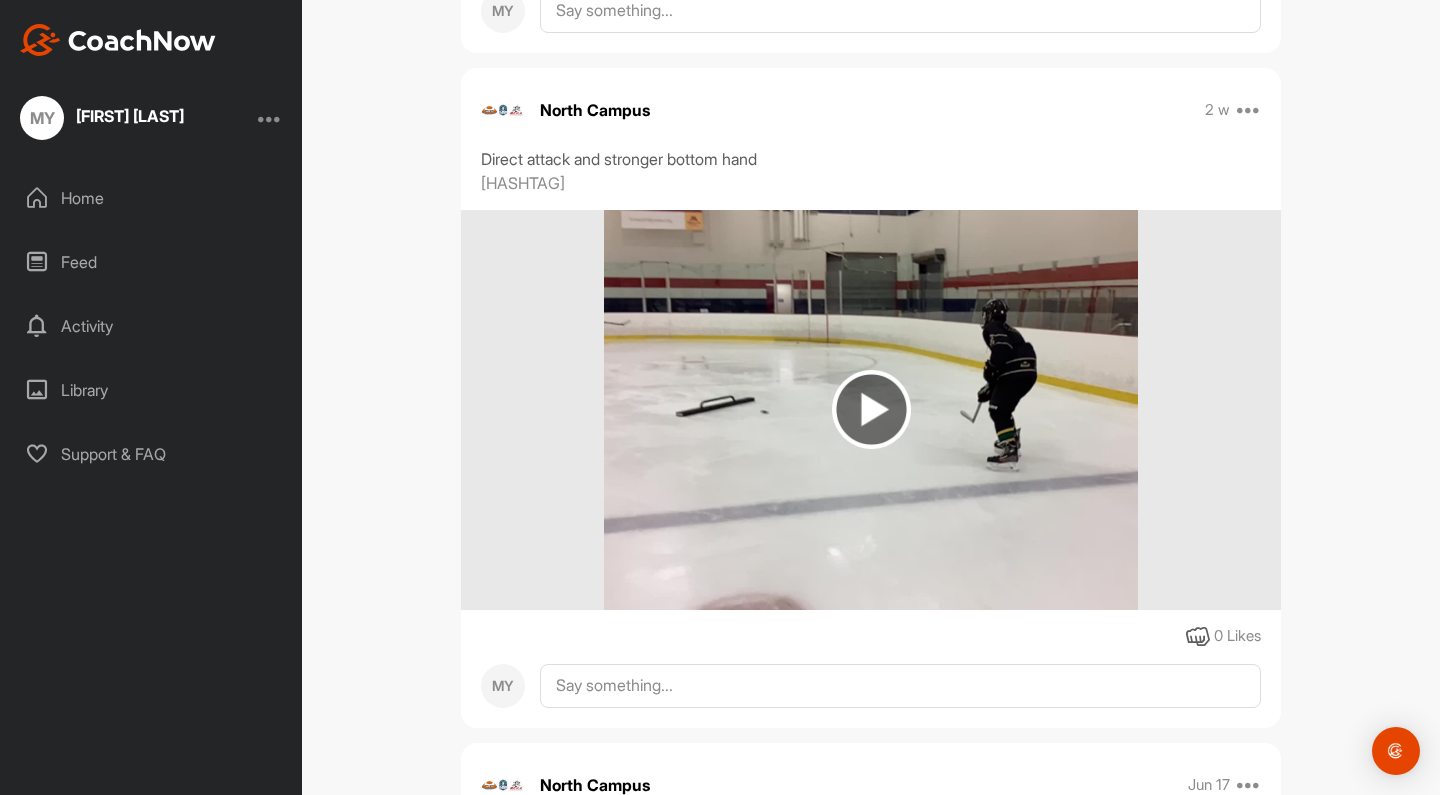 click at bounding box center (871, 409) 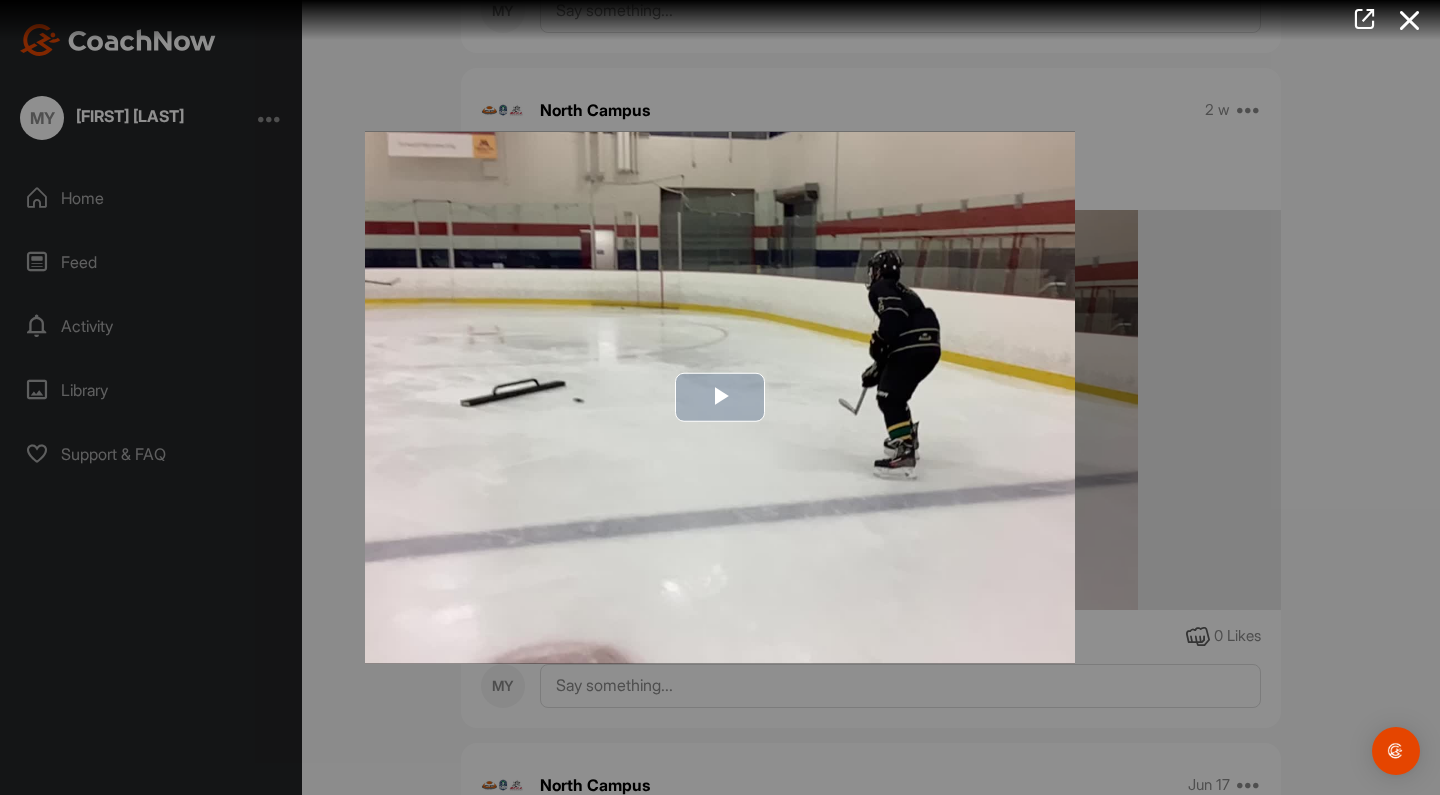 click at bounding box center [720, 398] 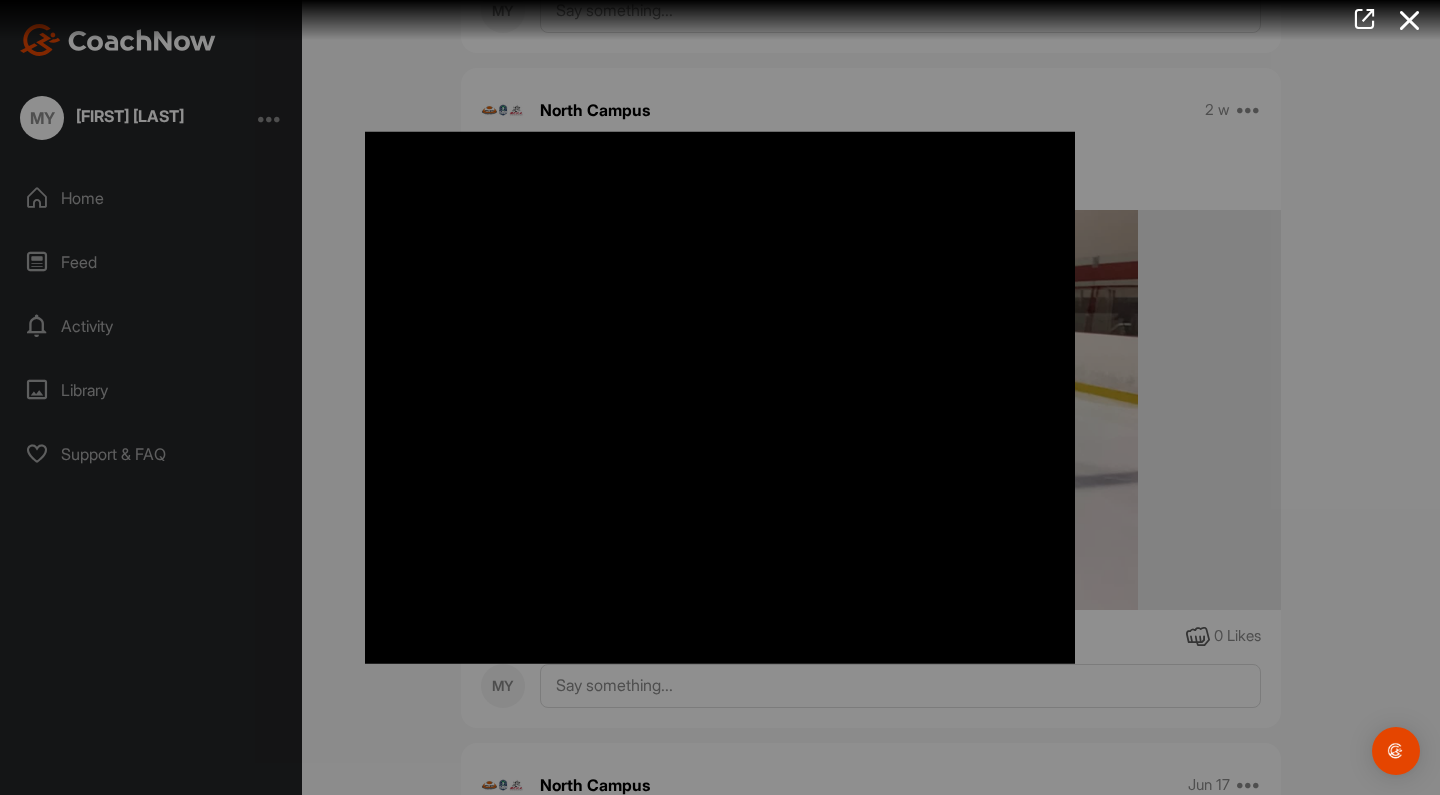 click at bounding box center [720, 397] 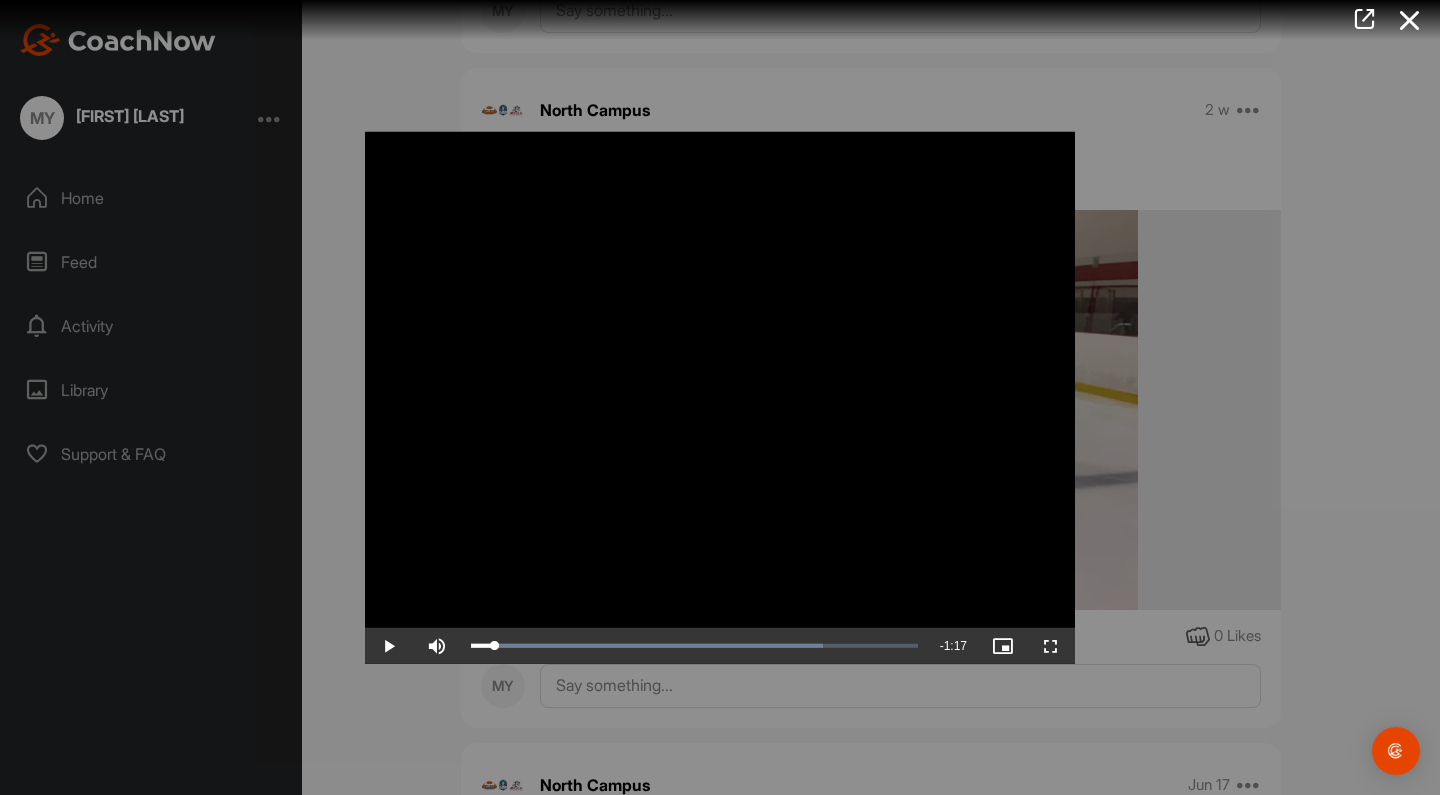 click at bounding box center (389, 646) 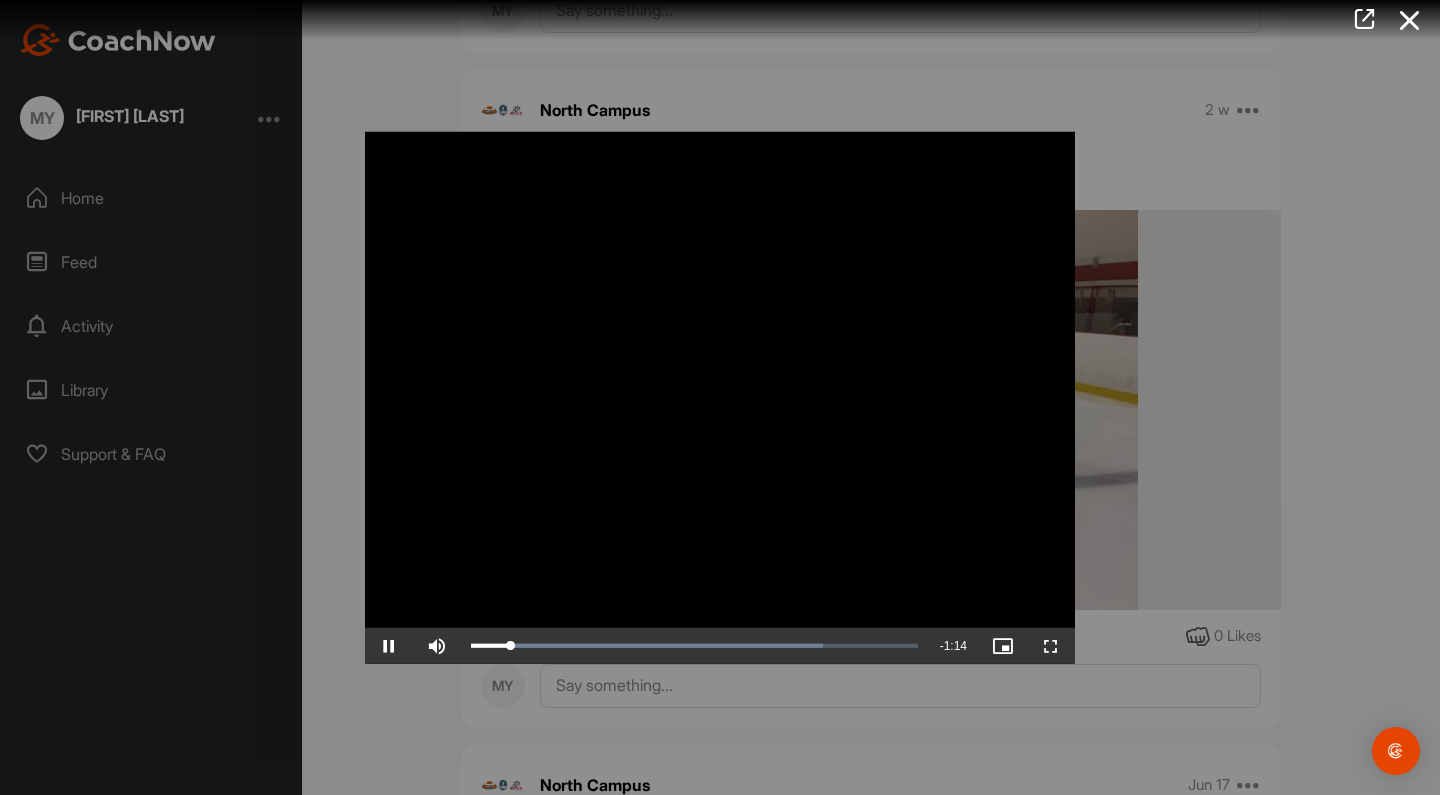 click at bounding box center [389, 646] 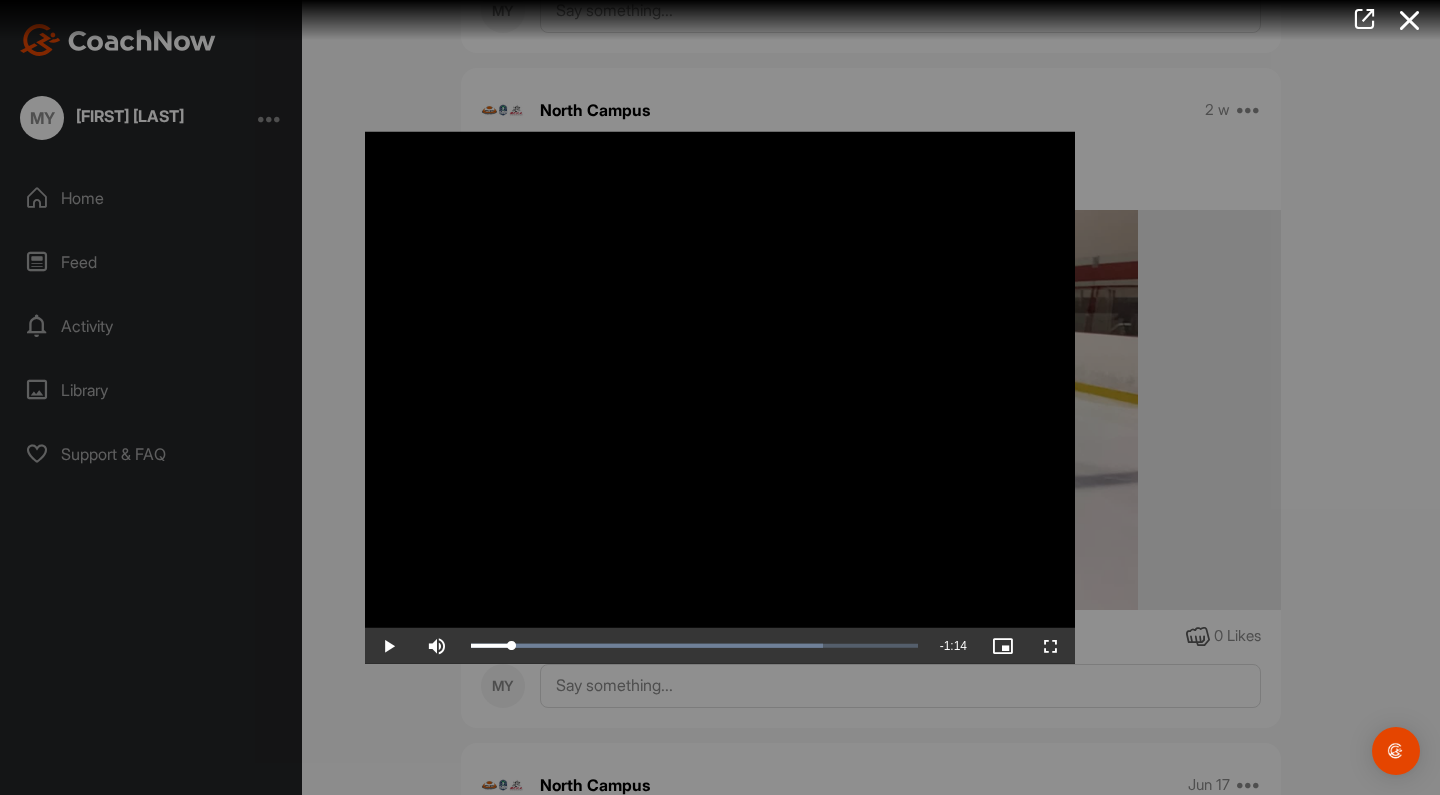 scroll, scrollTop: 0, scrollLeft: 0, axis: both 